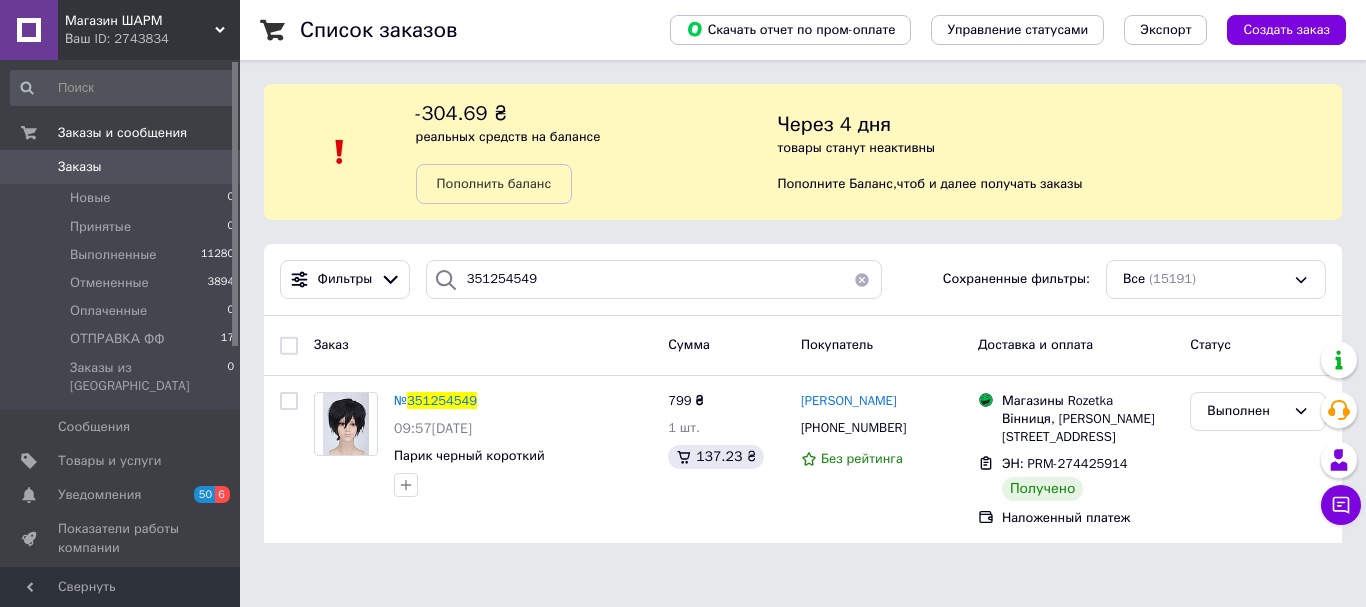 scroll, scrollTop: 0, scrollLeft: 0, axis: both 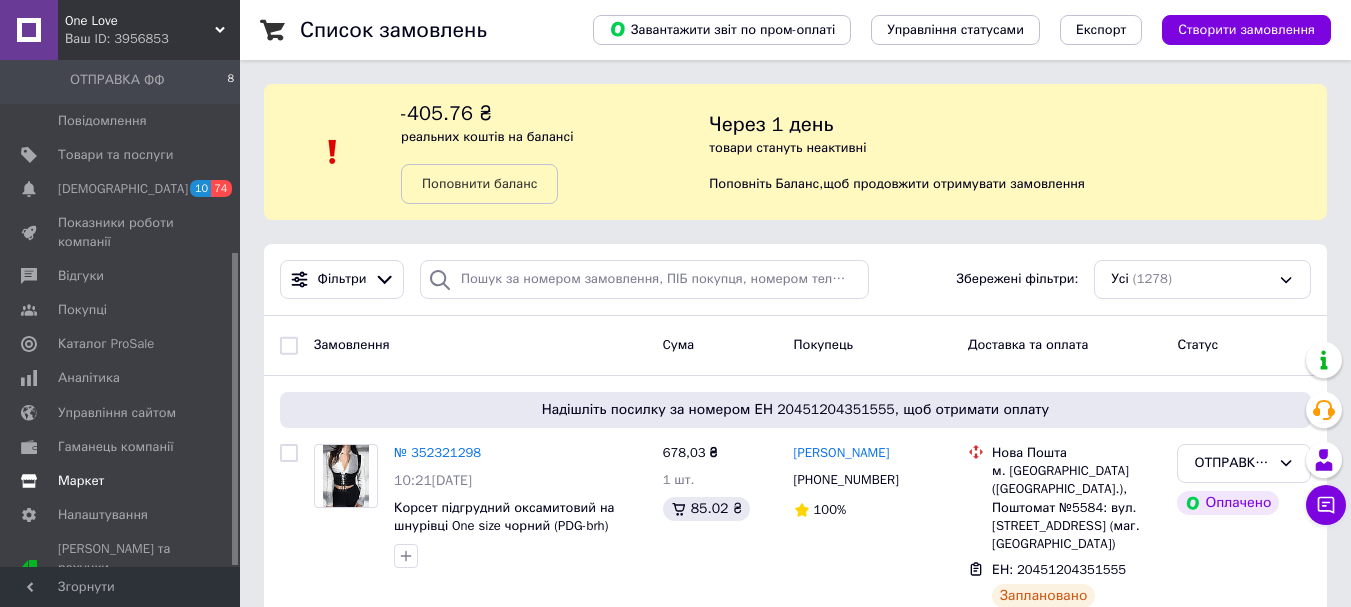 drag, startPoint x: 236, startPoint y: 189, endPoint x: 227, endPoint y: 456, distance: 267.15164 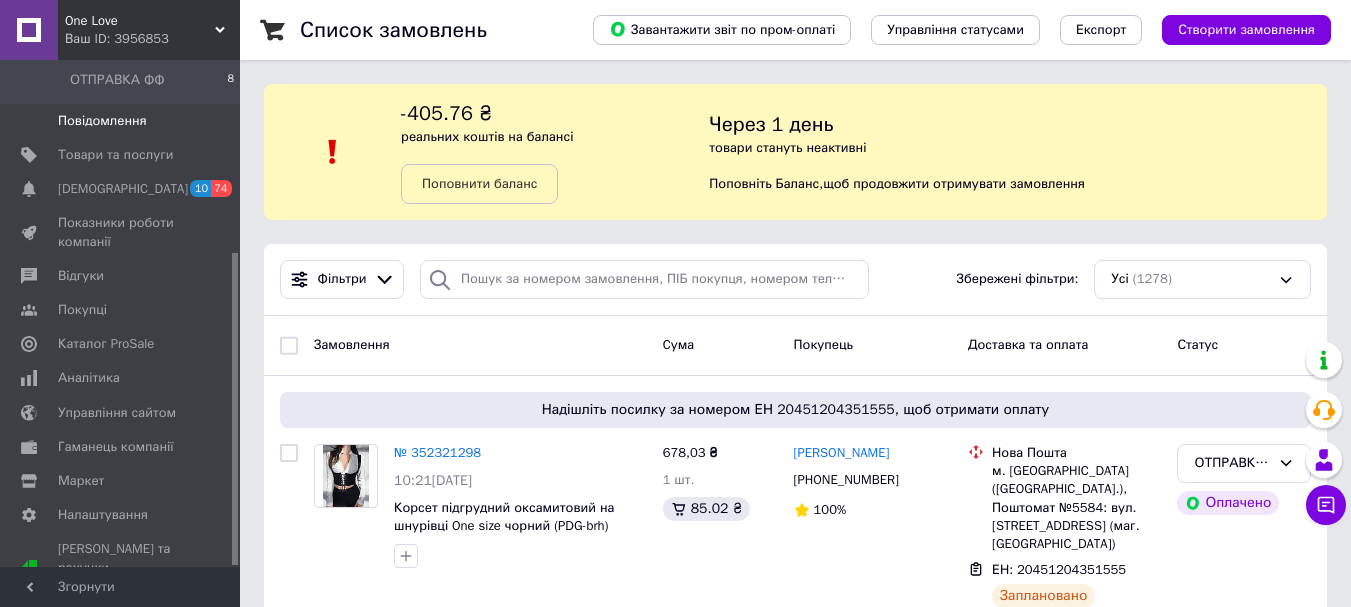 click on "Повідомлення 0" at bounding box center [123, 121] 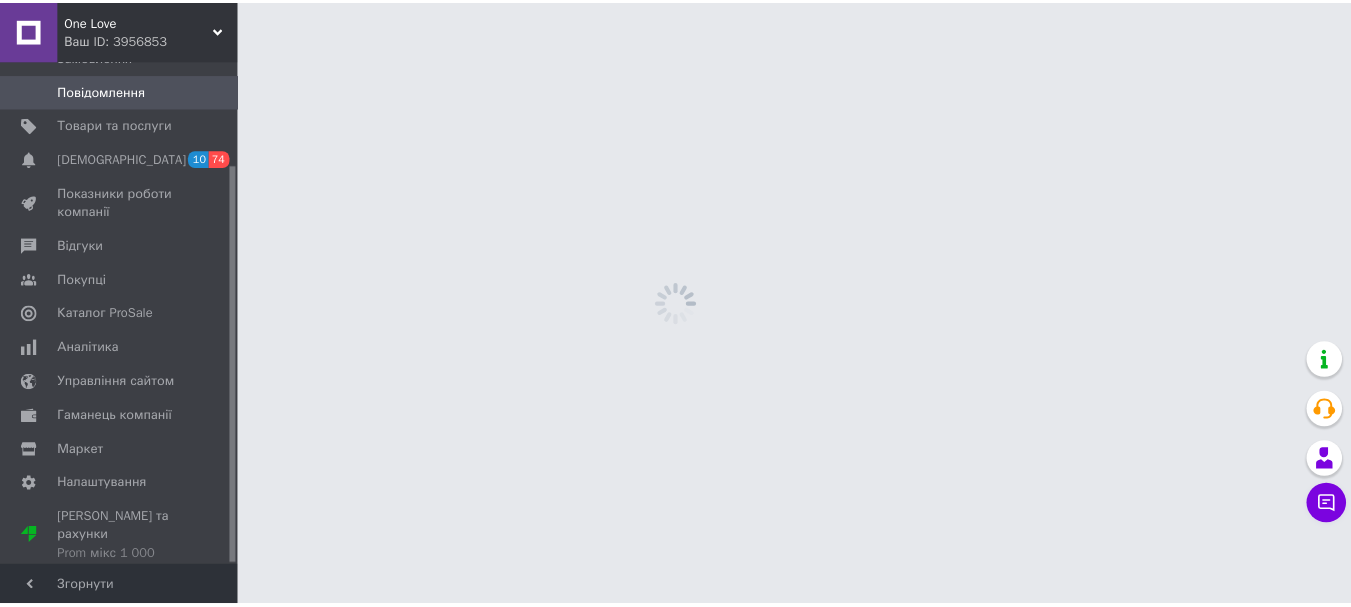 scroll, scrollTop: 132, scrollLeft: 0, axis: vertical 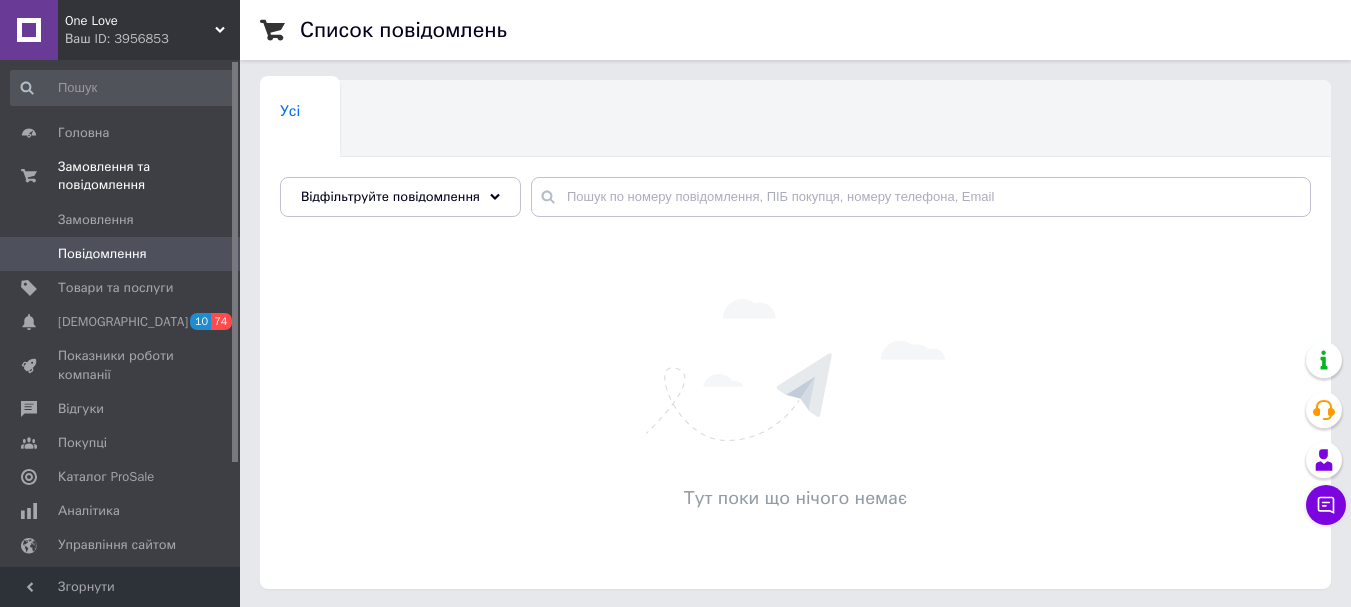 click at bounding box center (235, 313) 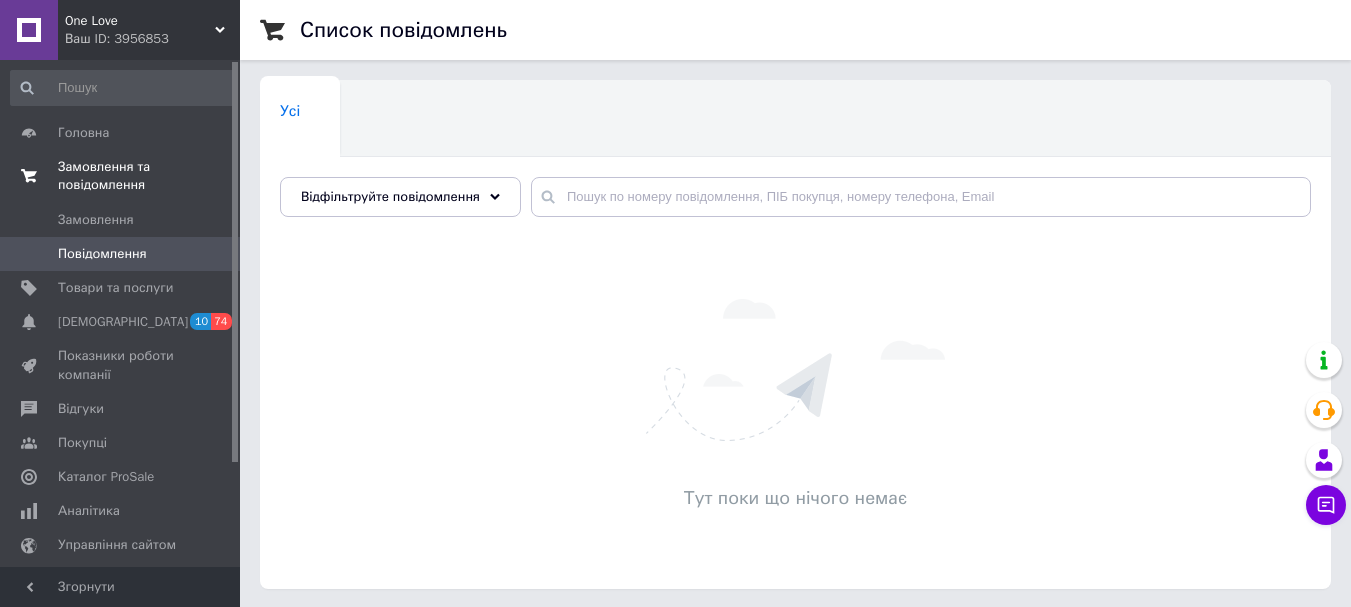click on "Замовлення та повідомлення" at bounding box center (149, 176) 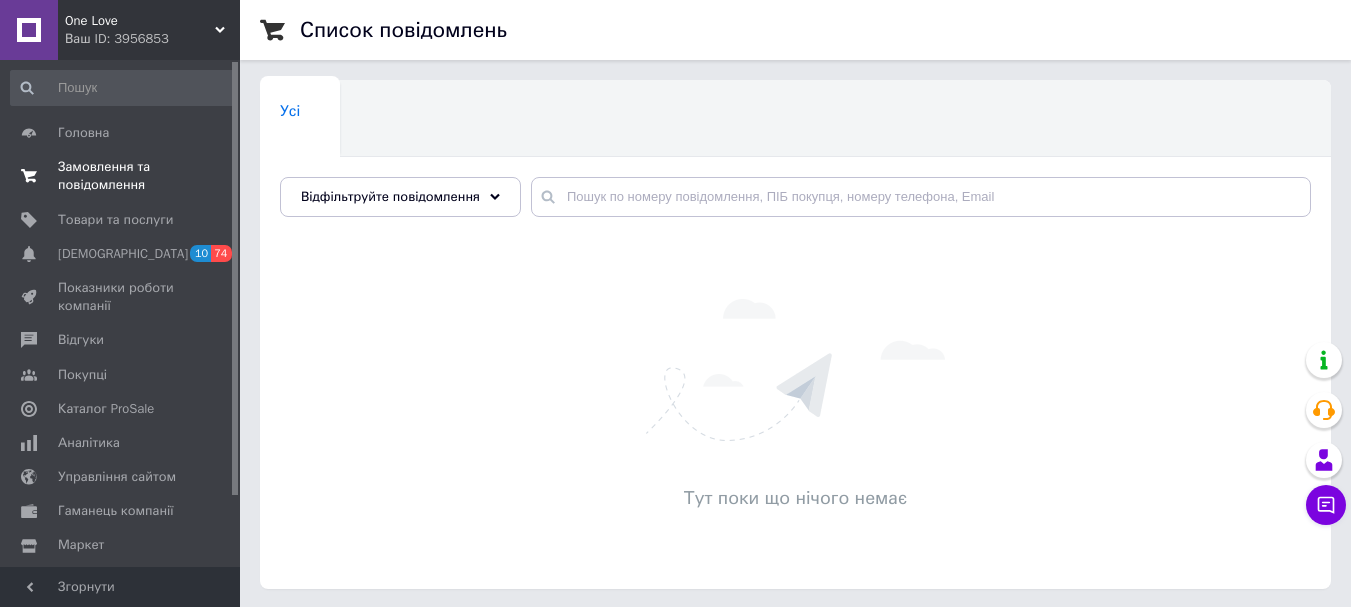 click on "Замовлення та повідомлення" at bounding box center (121, 176) 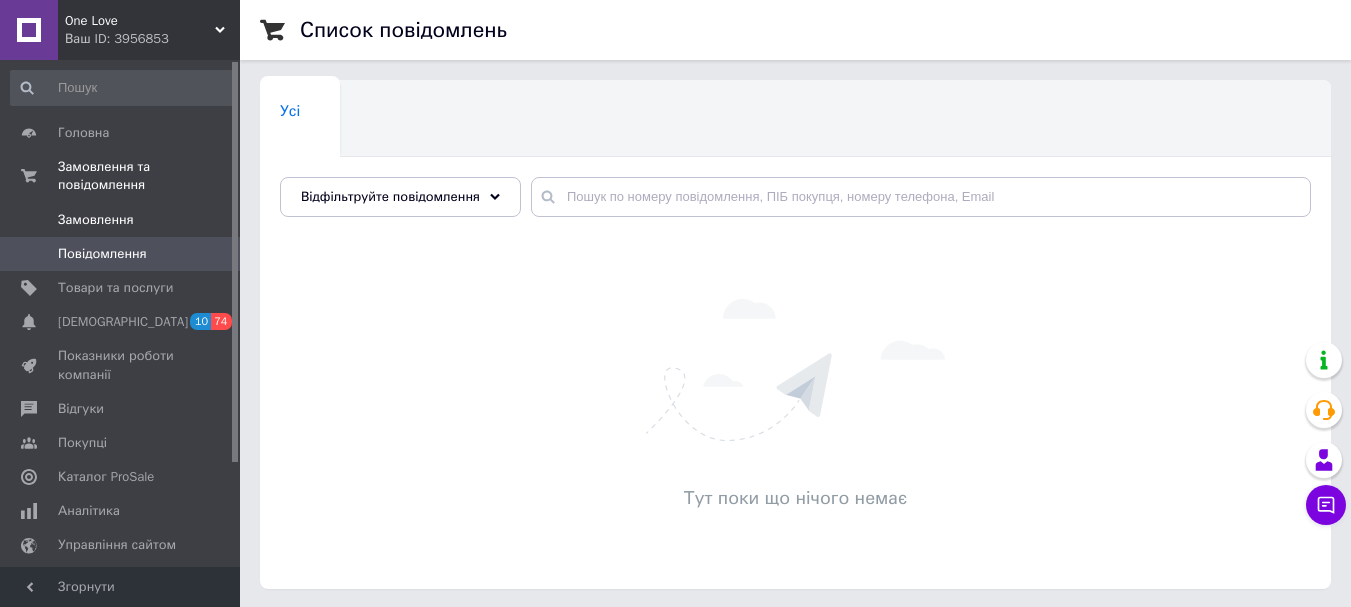 click on "Замовлення" at bounding box center (96, 220) 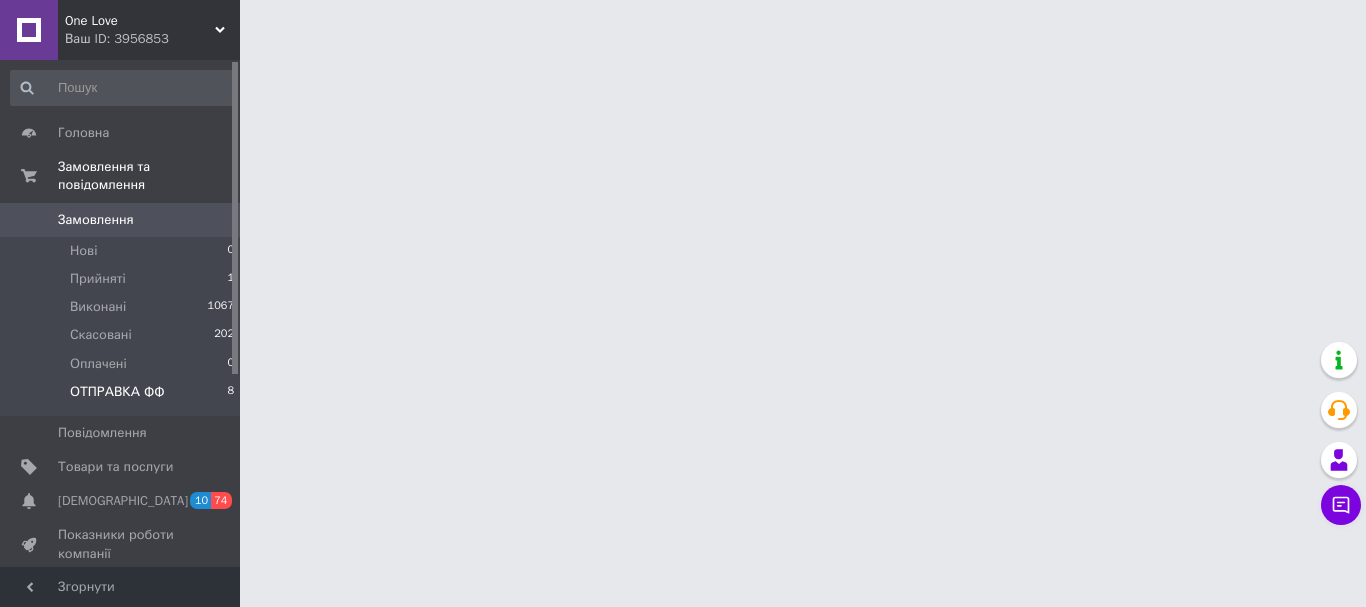 click on "ОТПРАВКА ФФ" at bounding box center [117, 392] 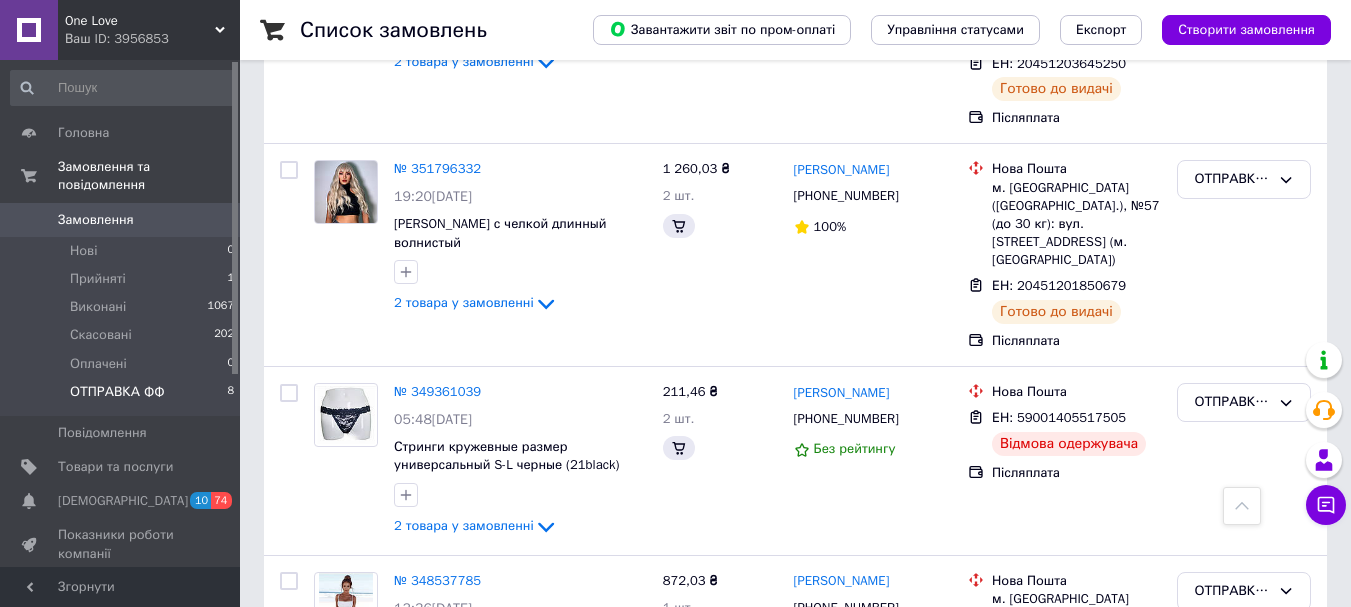 scroll, scrollTop: 1483, scrollLeft: 0, axis: vertical 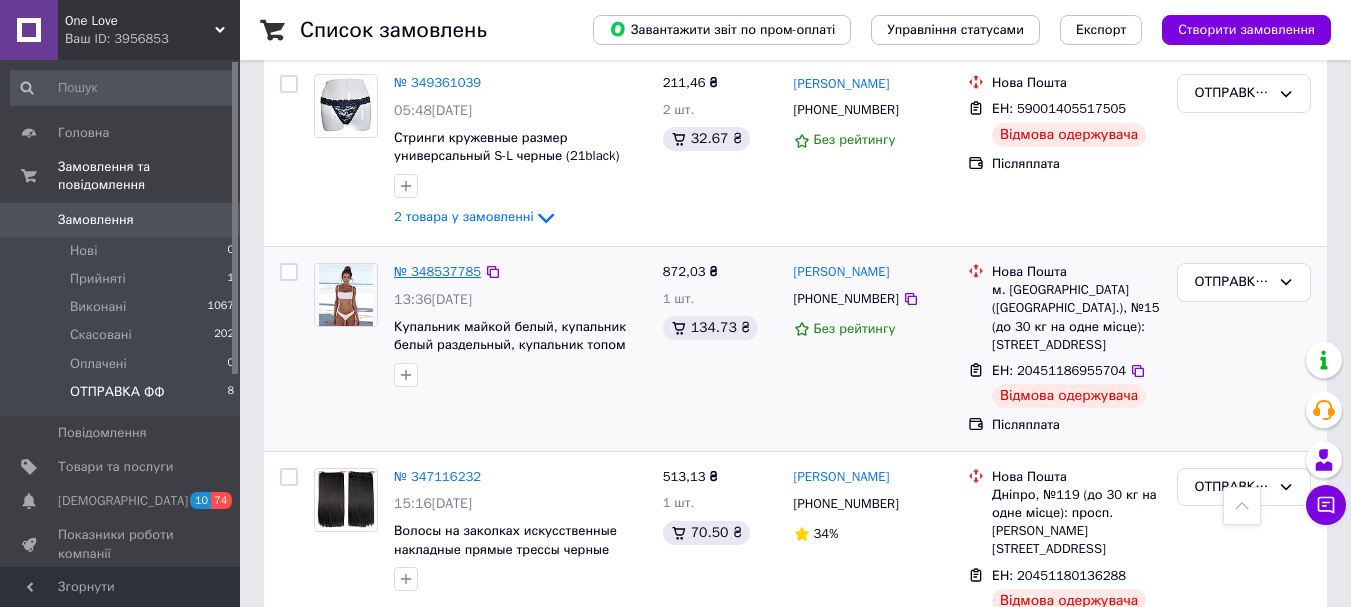 click on "№ 348537785" at bounding box center [437, 271] 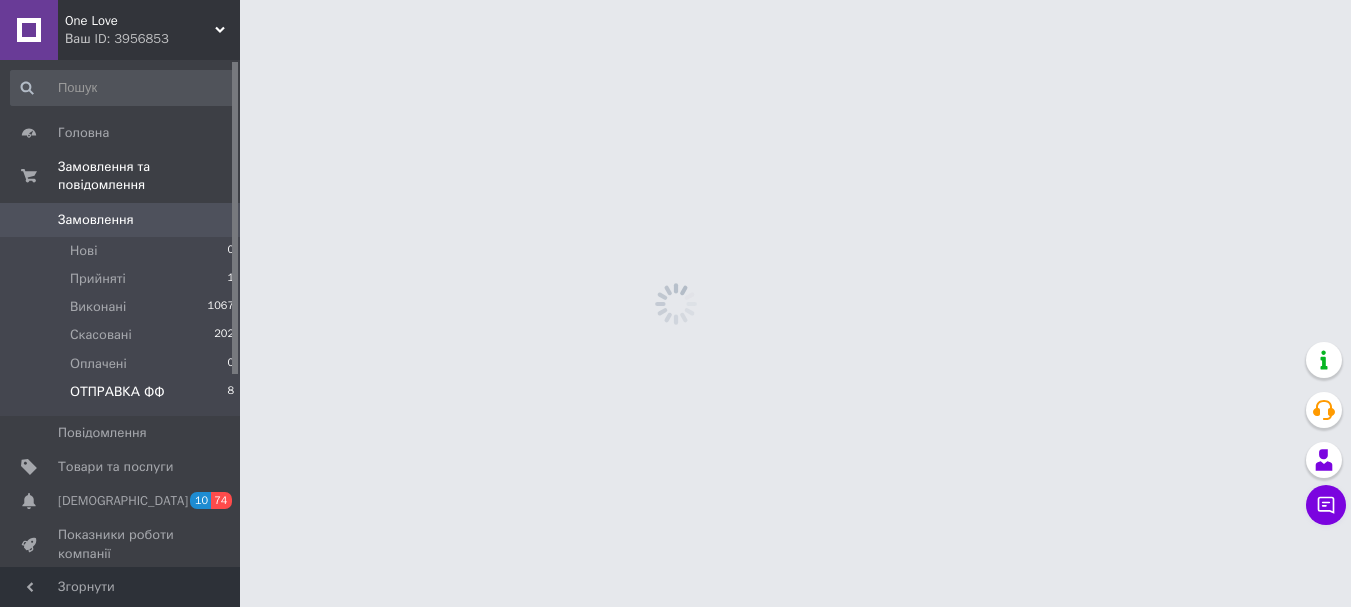 scroll, scrollTop: 0, scrollLeft: 0, axis: both 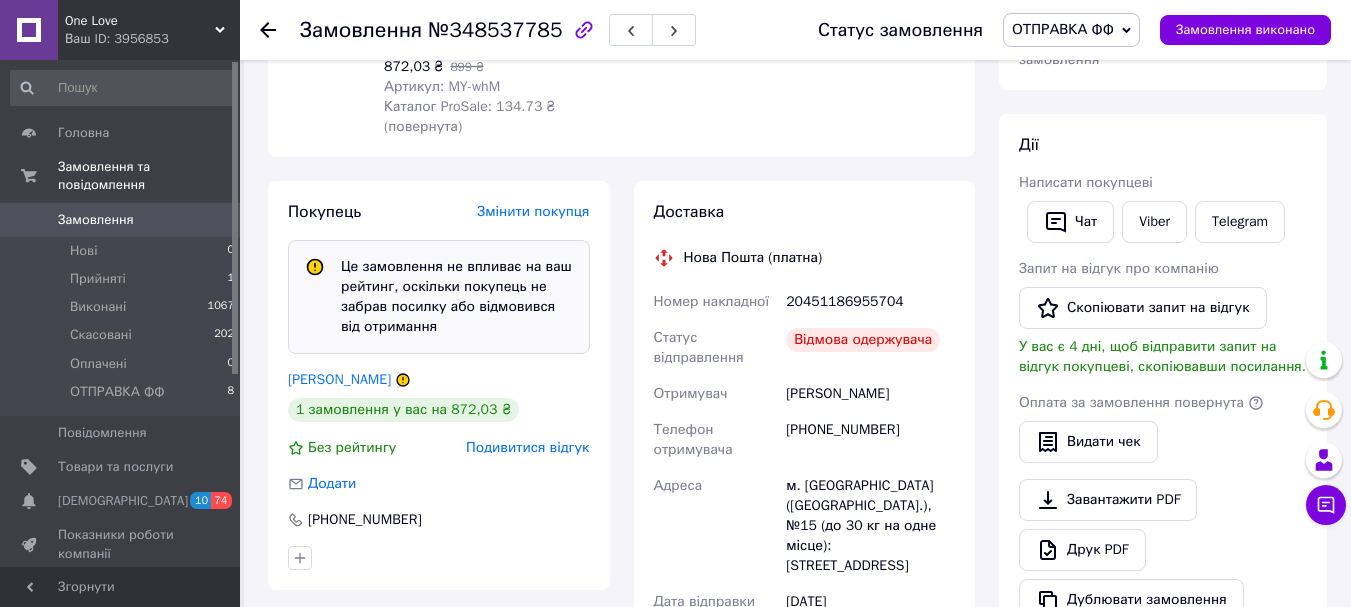 click on "Подивитися відгук" at bounding box center [527, 447] 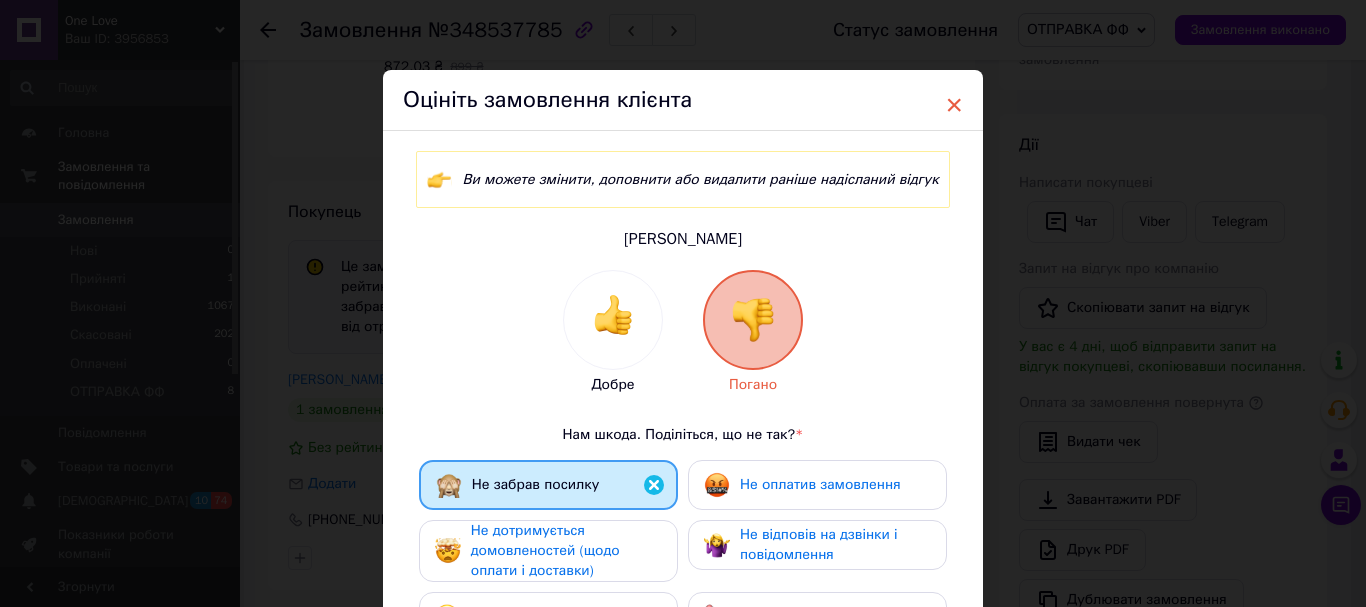 click on "×" at bounding box center [954, 105] 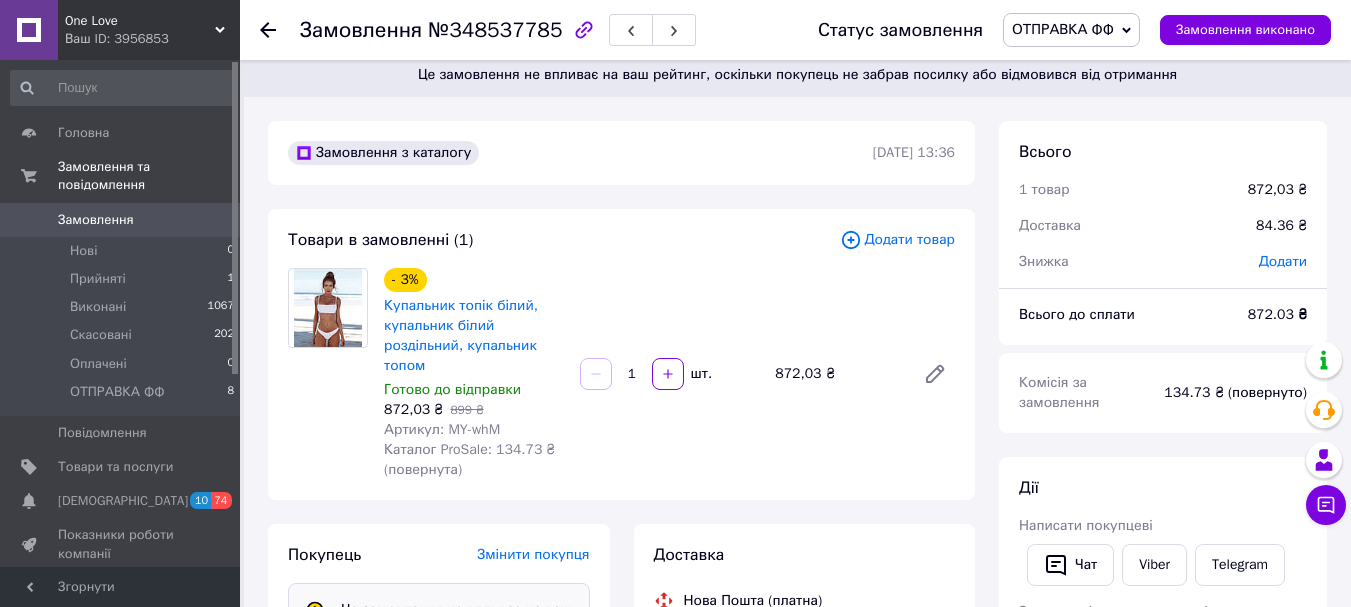 scroll, scrollTop: 3, scrollLeft: 0, axis: vertical 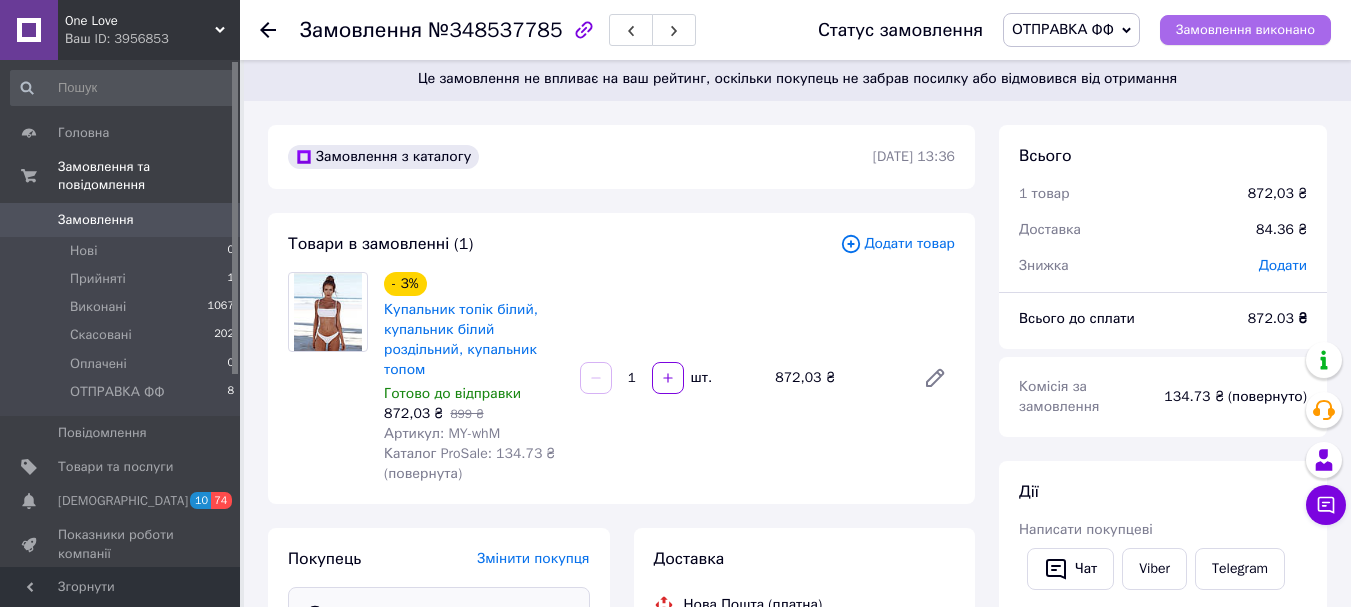 click on "Замовлення виконано" at bounding box center (1245, 30) 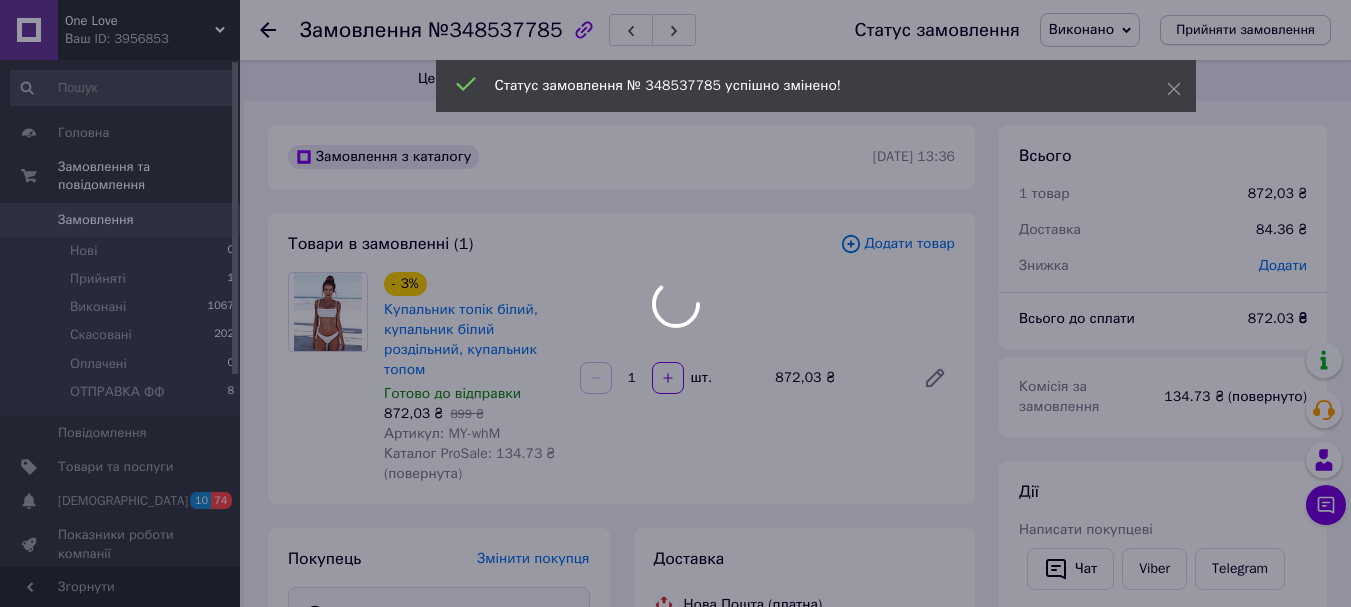 scroll, scrollTop: 0, scrollLeft: 0, axis: both 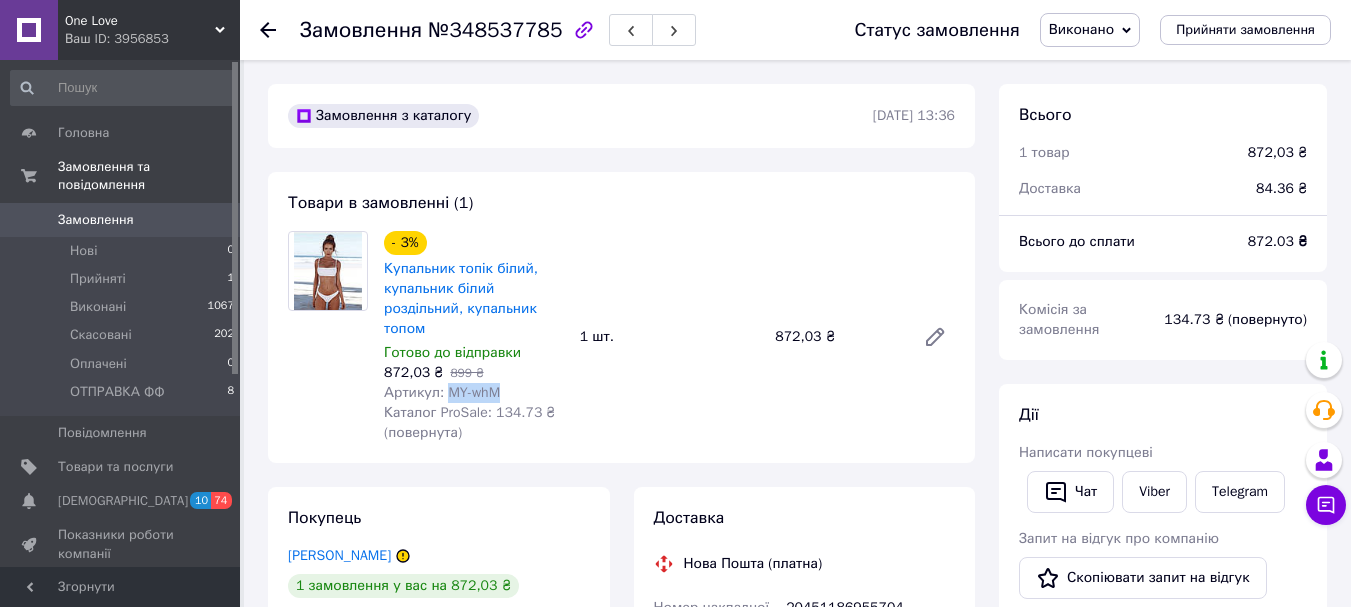 drag, startPoint x: 446, startPoint y: 391, endPoint x: 557, endPoint y: 398, distance: 111.220505 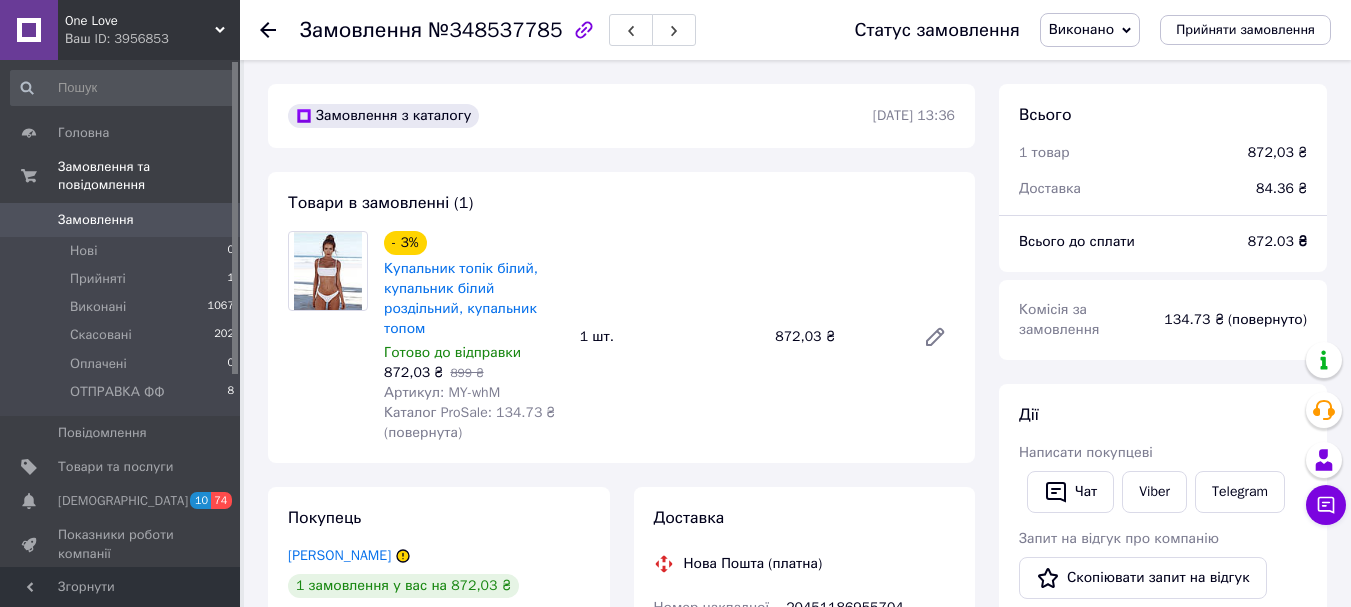 click on "One Love" at bounding box center (140, 21) 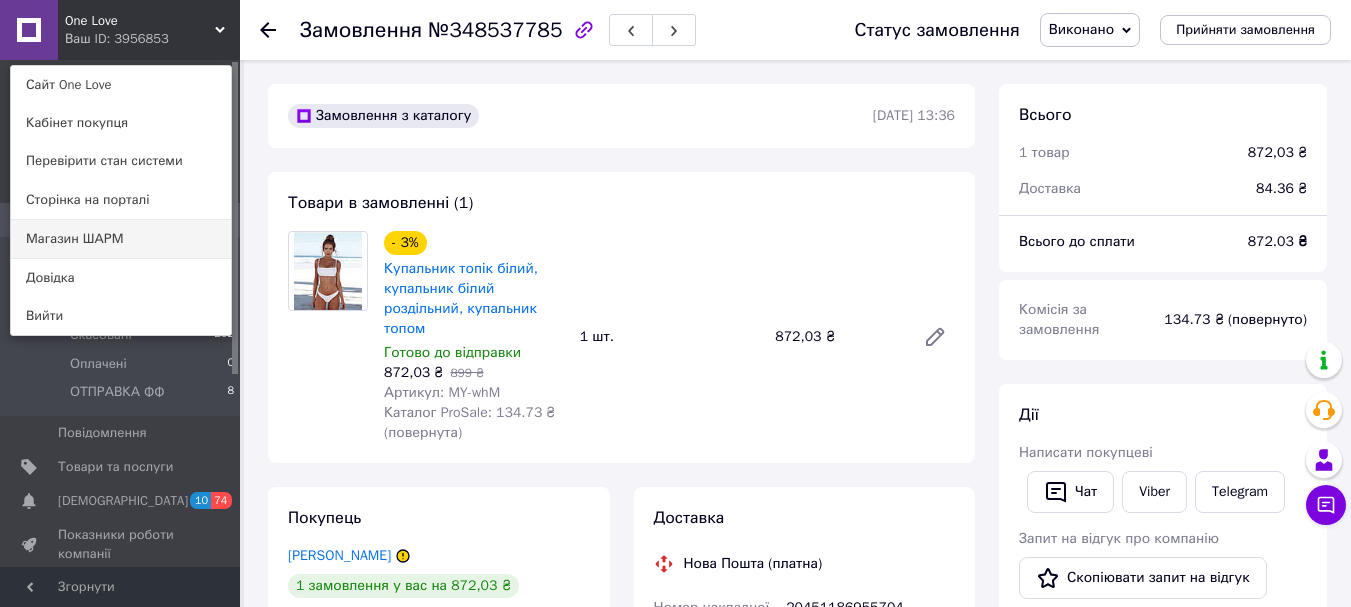 click on "Магазин ШАРМ" at bounding box center (121, 239) 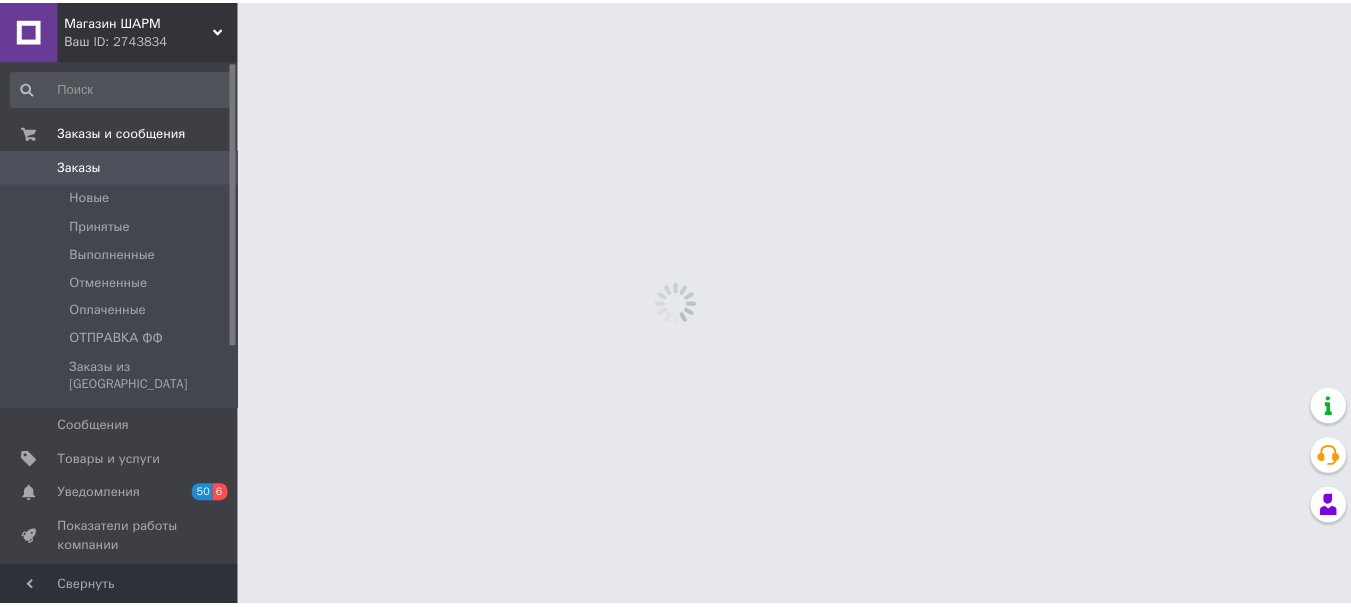scroll, scrollTop: 0, scrollLeft: 0, axis: both 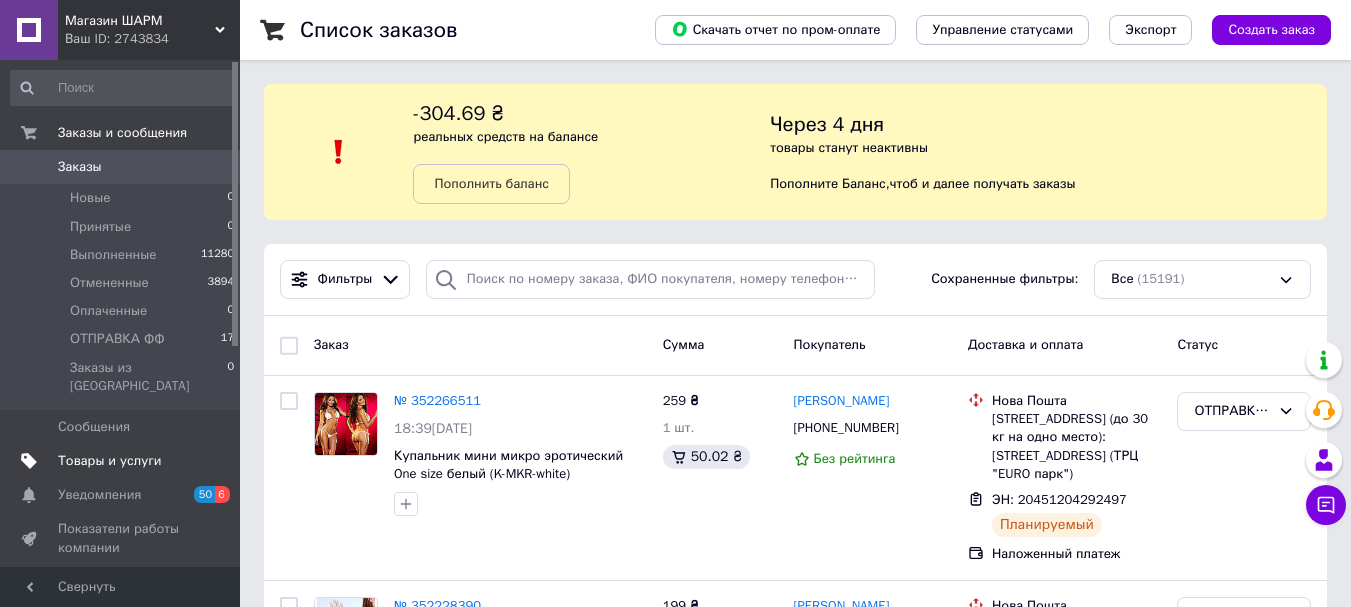 click on "Товары и услуги" at bounding box center (110, 461) 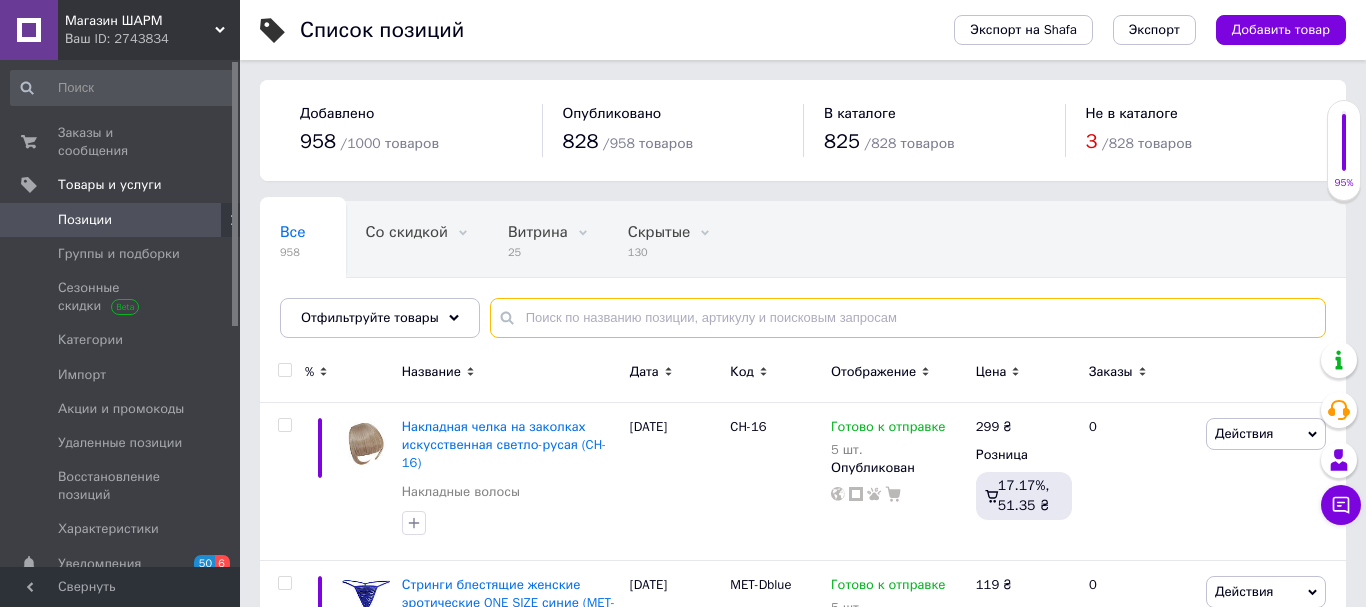 click at bounding box center (908, 318) 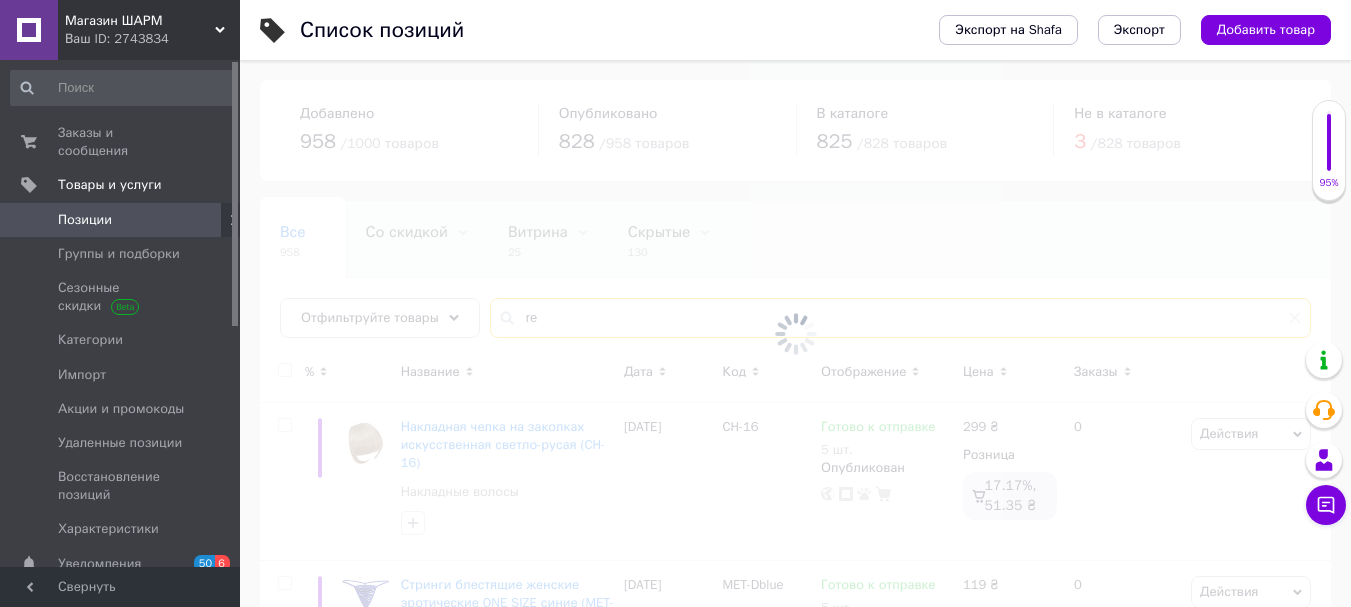 type on "r" 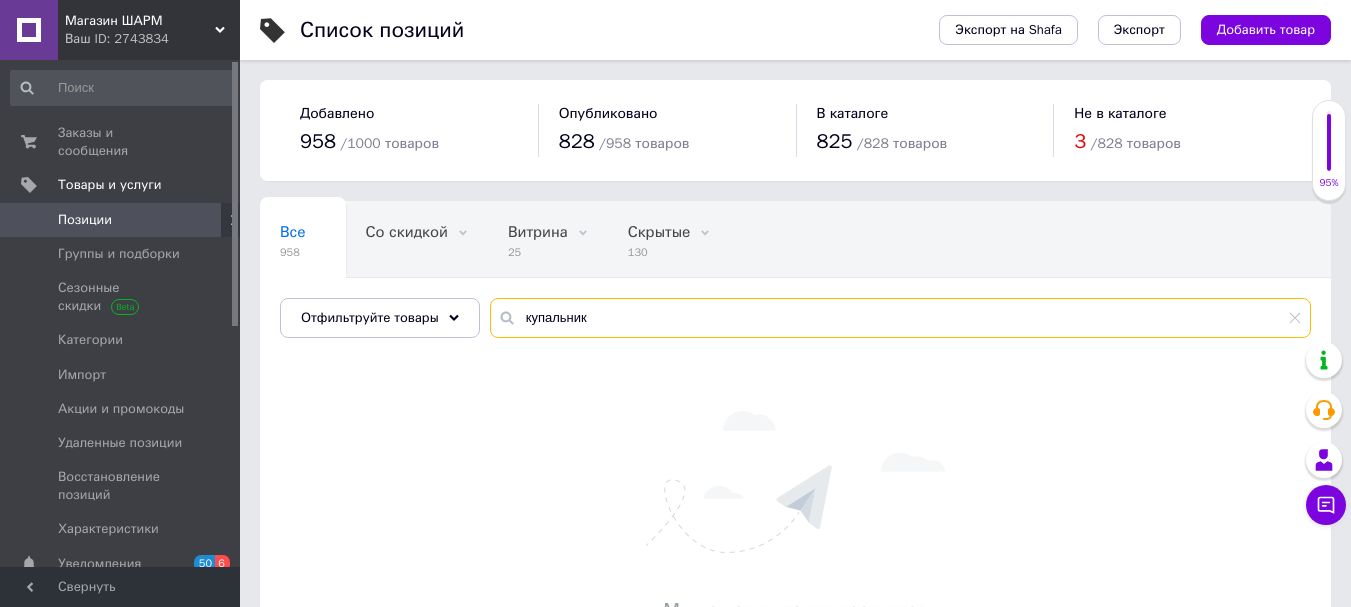 type on "купальник" 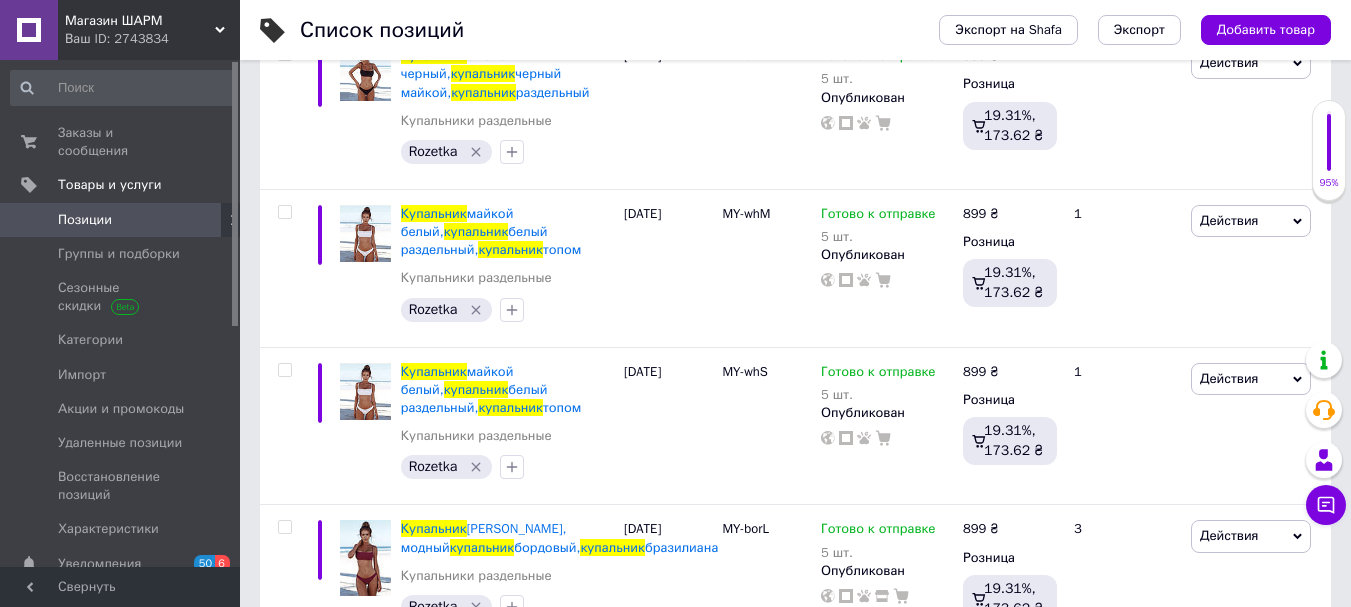 scroll, scrollTop: 865, scrollLeft: 0, axis: vertical 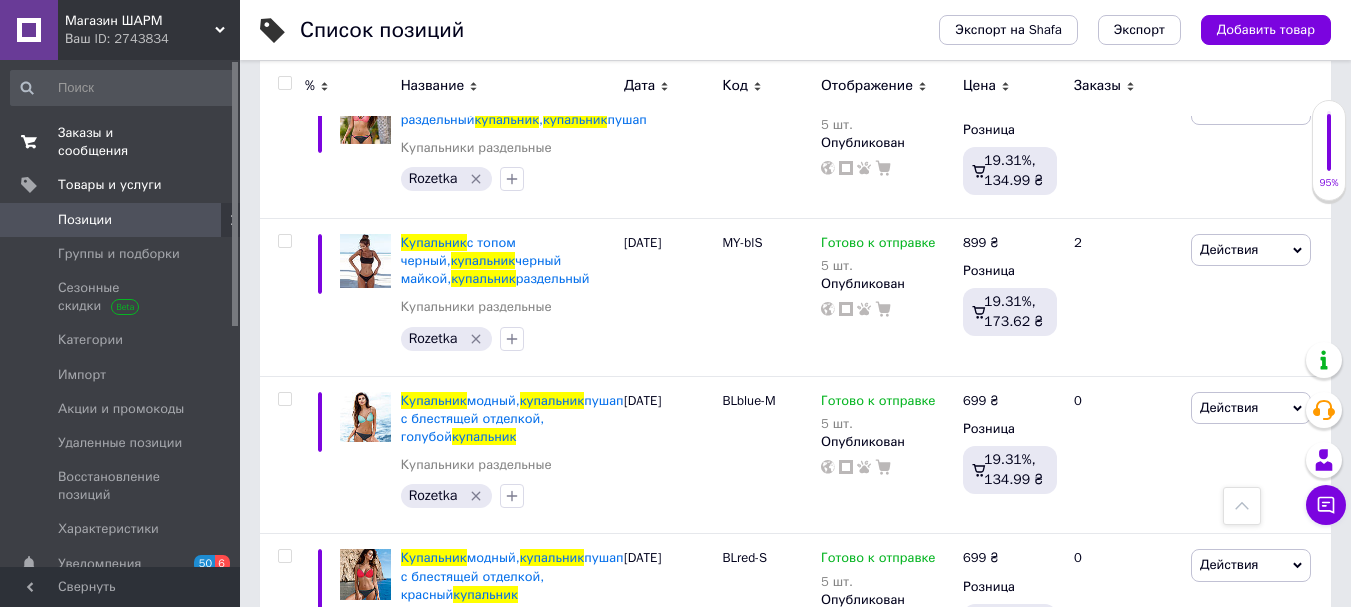 click on "Заказы и сообщения" at bounding box center (121, 142) 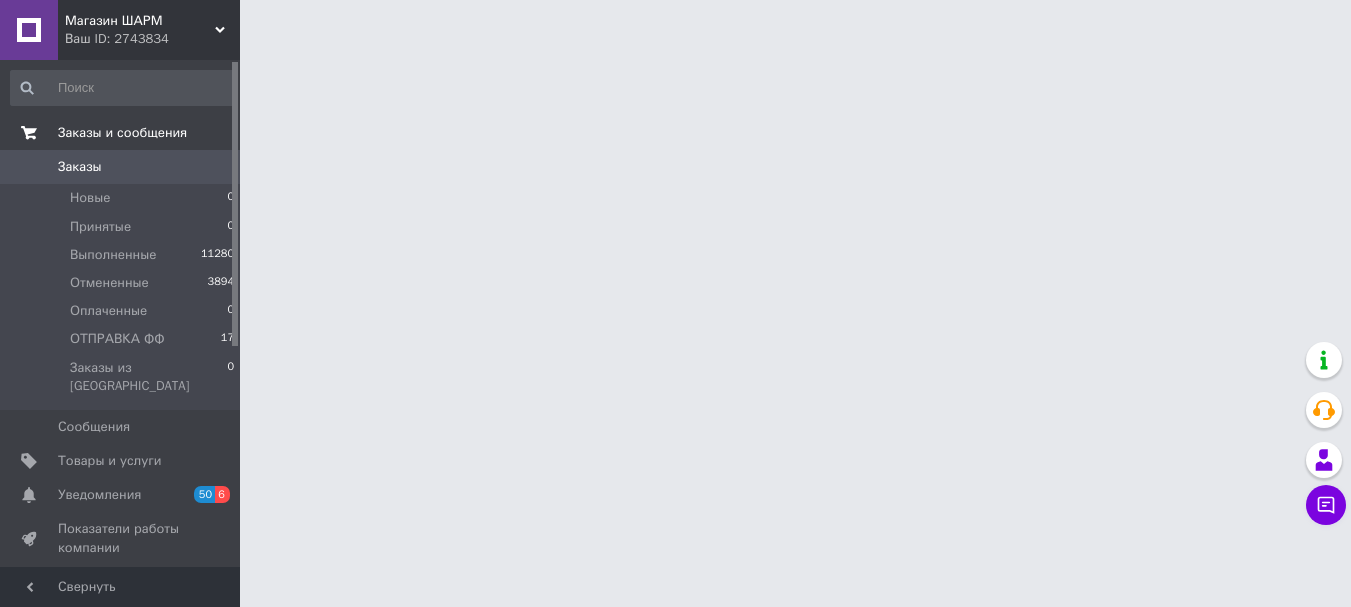 scroll, scrollTop: 0, scrollLeft: 0, axis: both 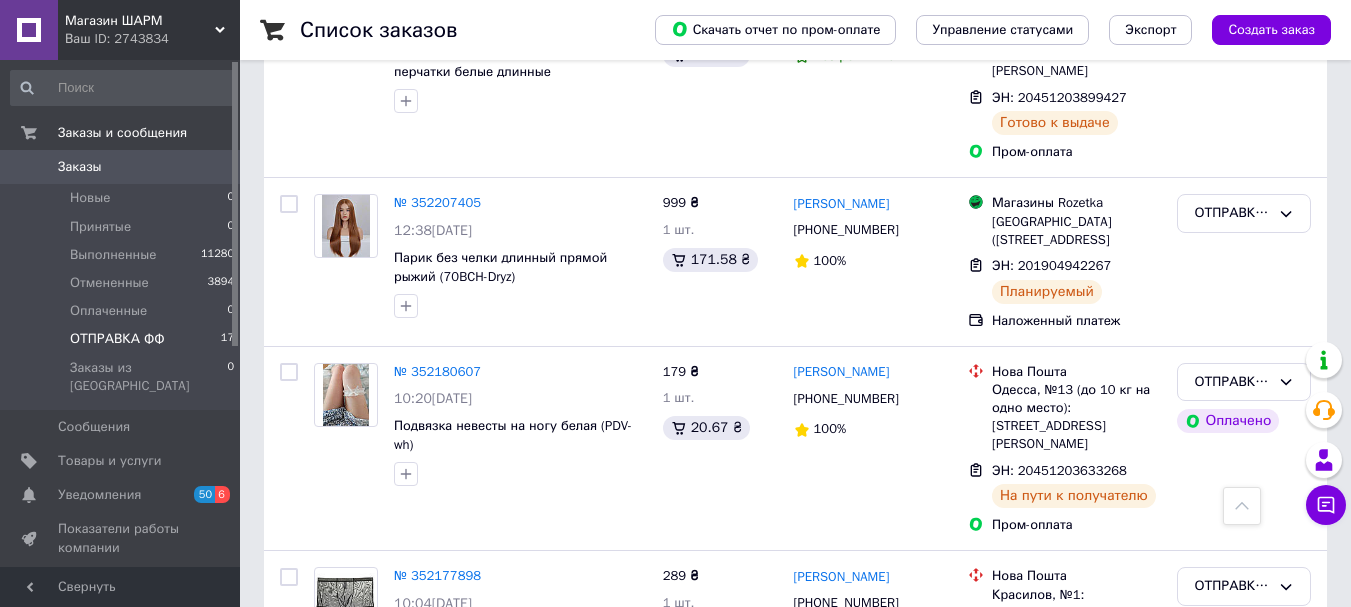 click on "ОТПРАВКА ФФ" at bounding box center [117, 339] 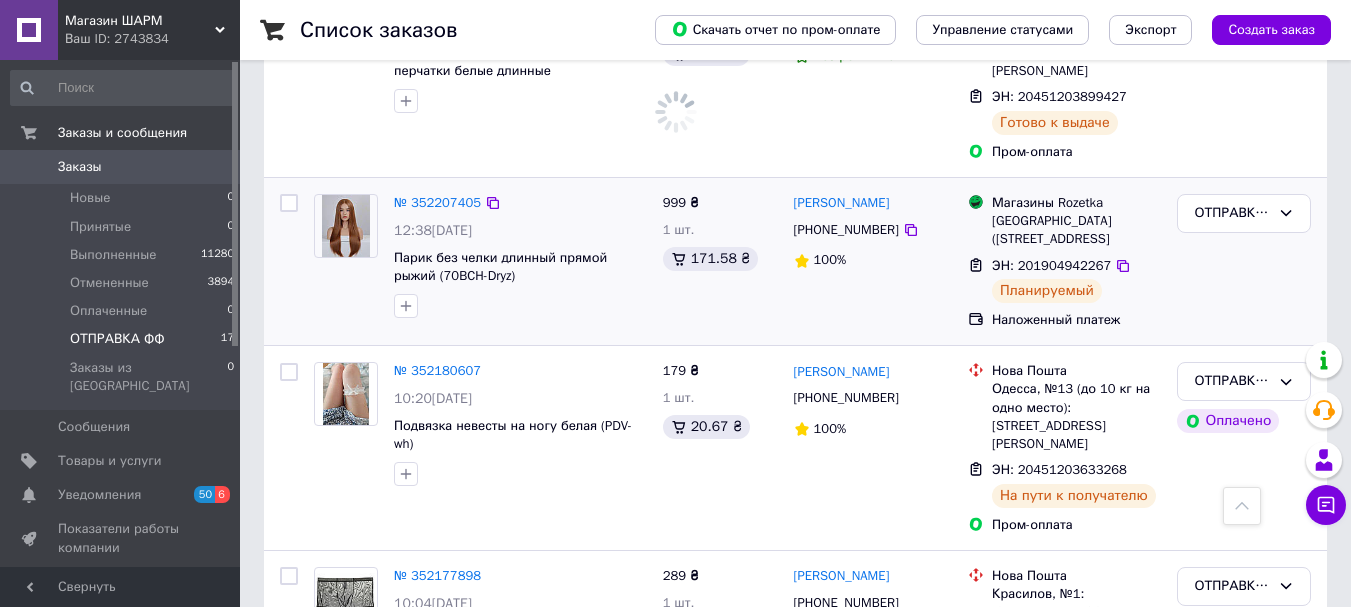 scroll, scrollTop: 0, scrollLeft: 0, axis: both 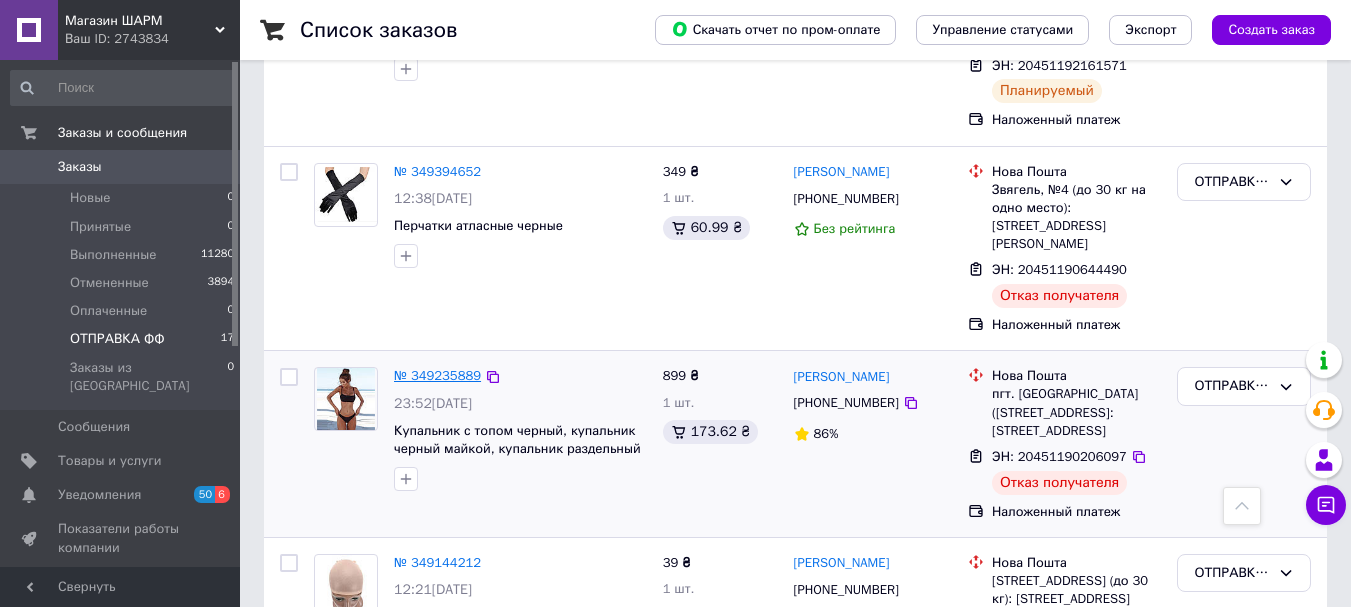 click on "№ 349235889" at bounding box center [437, 375] 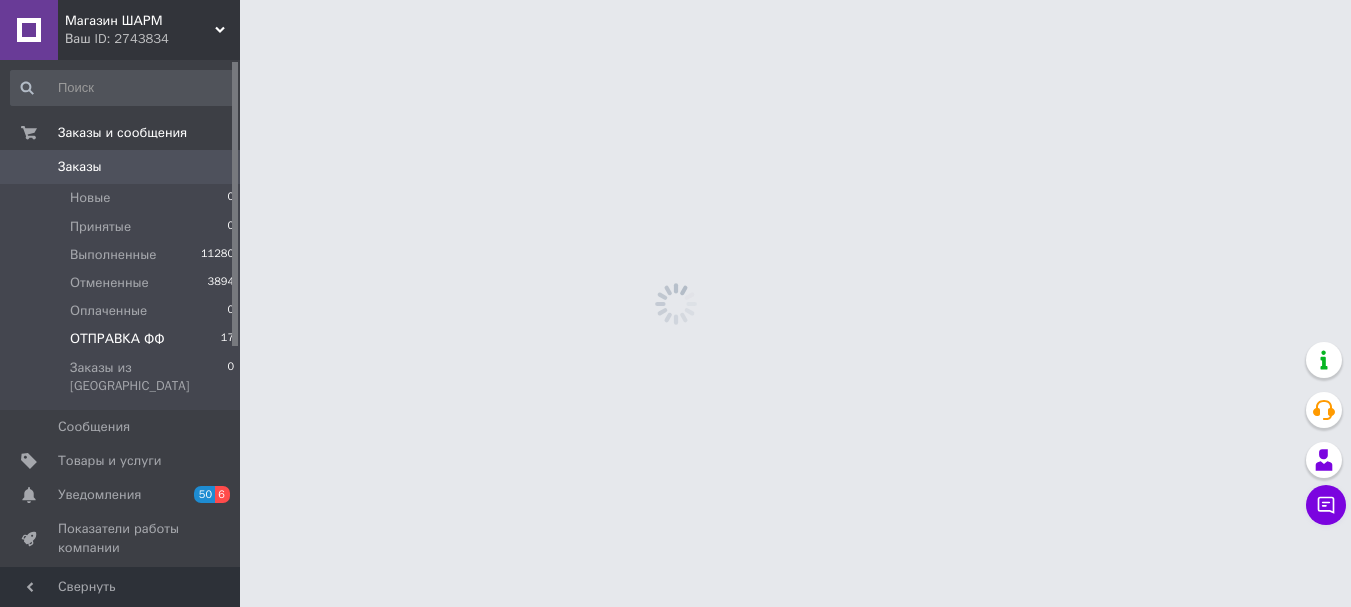 scroll, scrollTop: 0, scrollLeft: 0, axis: both 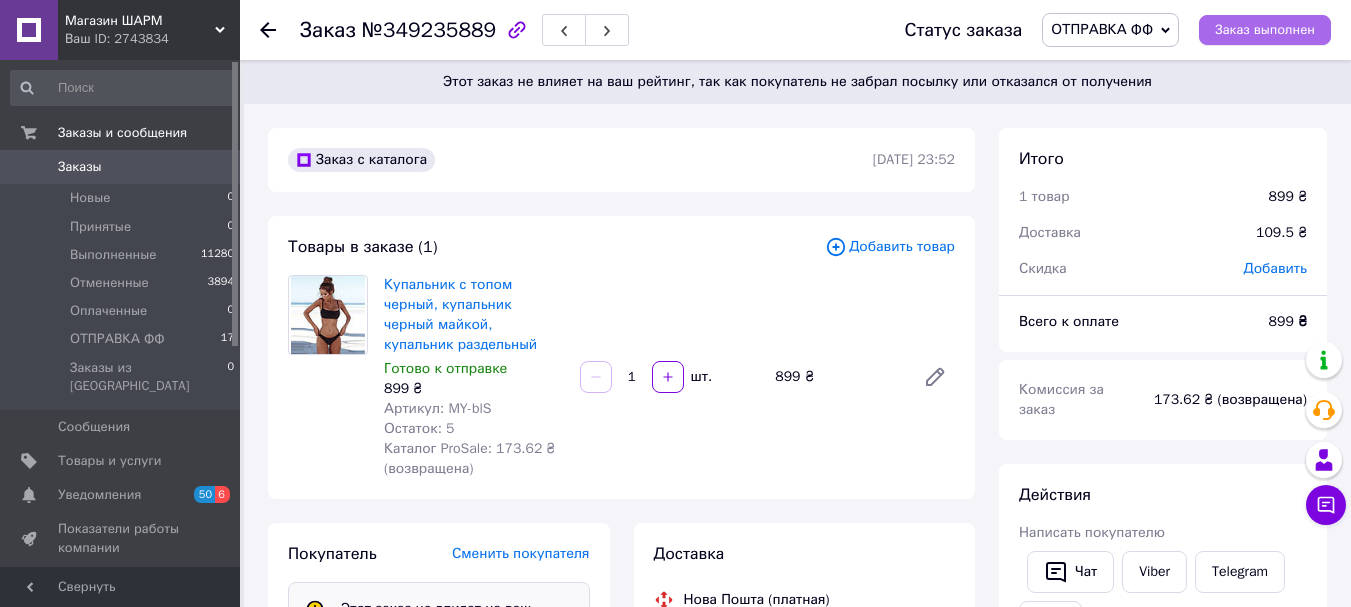 click on "Заказ выполнен" at bounding box center [1265, 30] 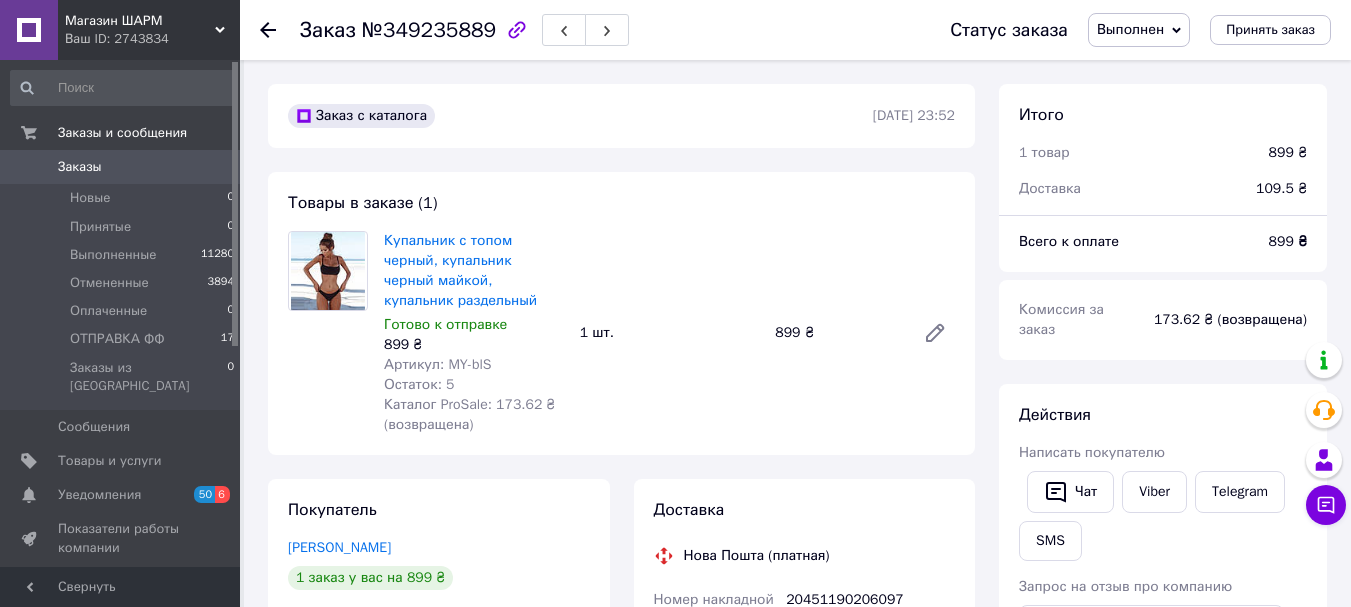 click 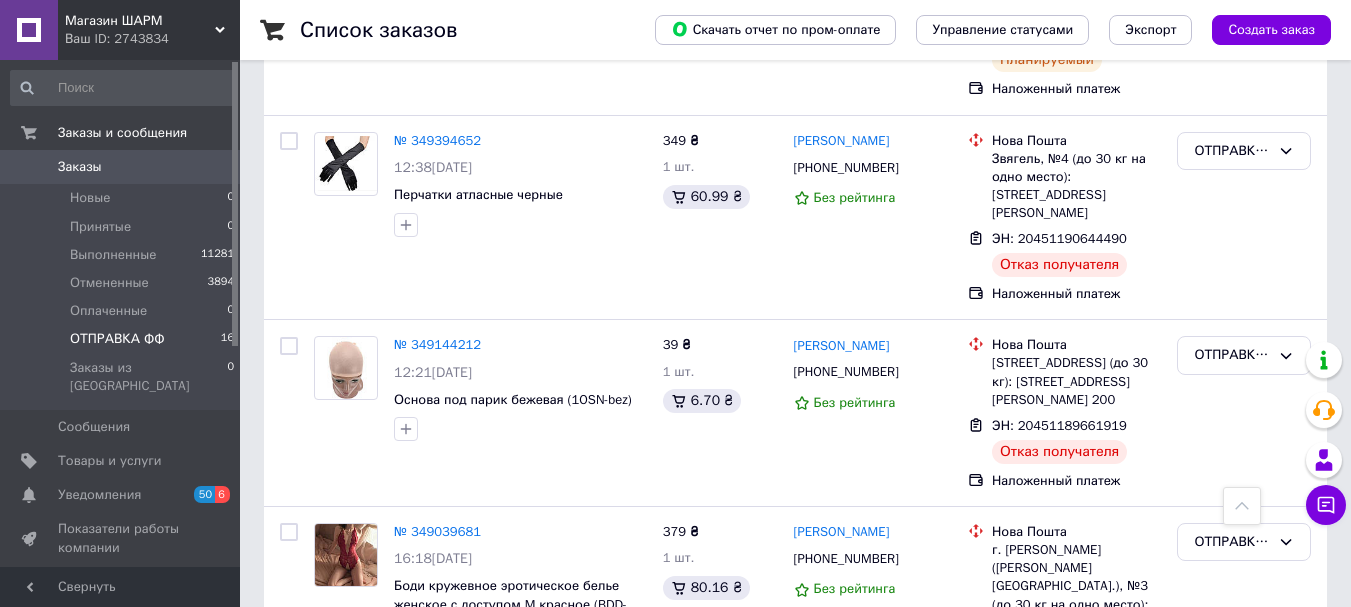 scroll, scrollTop: 2921, scrollLeft: 0, axis: vertical 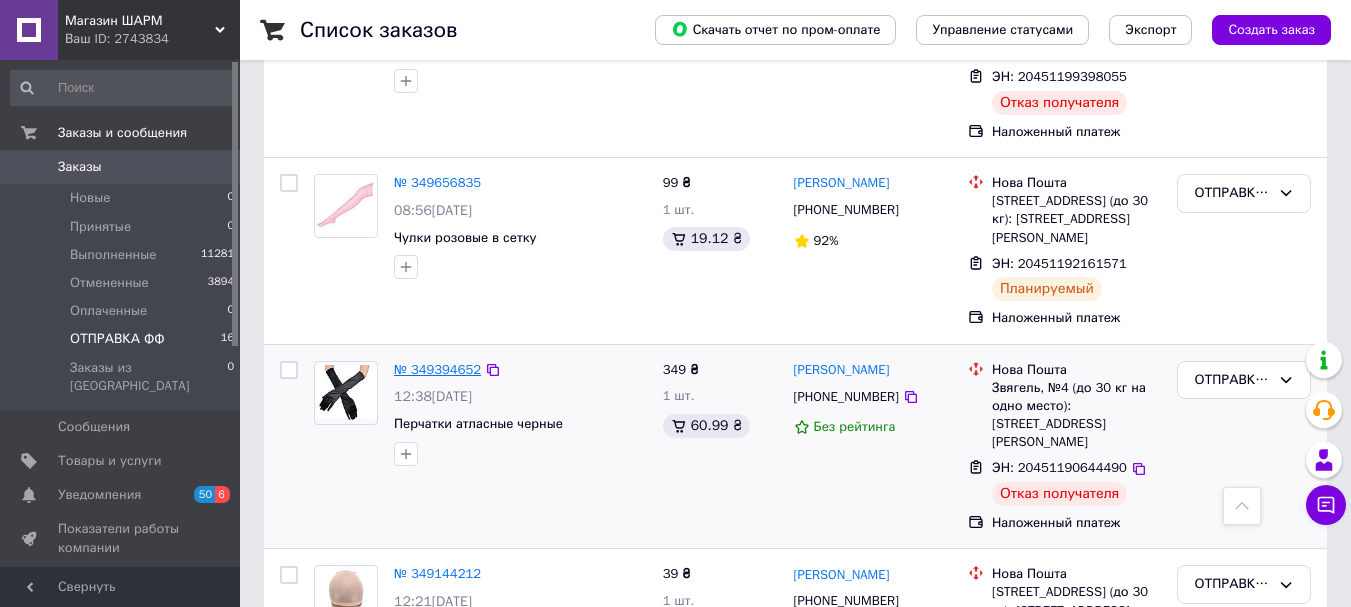 click on "№ 349394652" at bounding box center [437, 369] 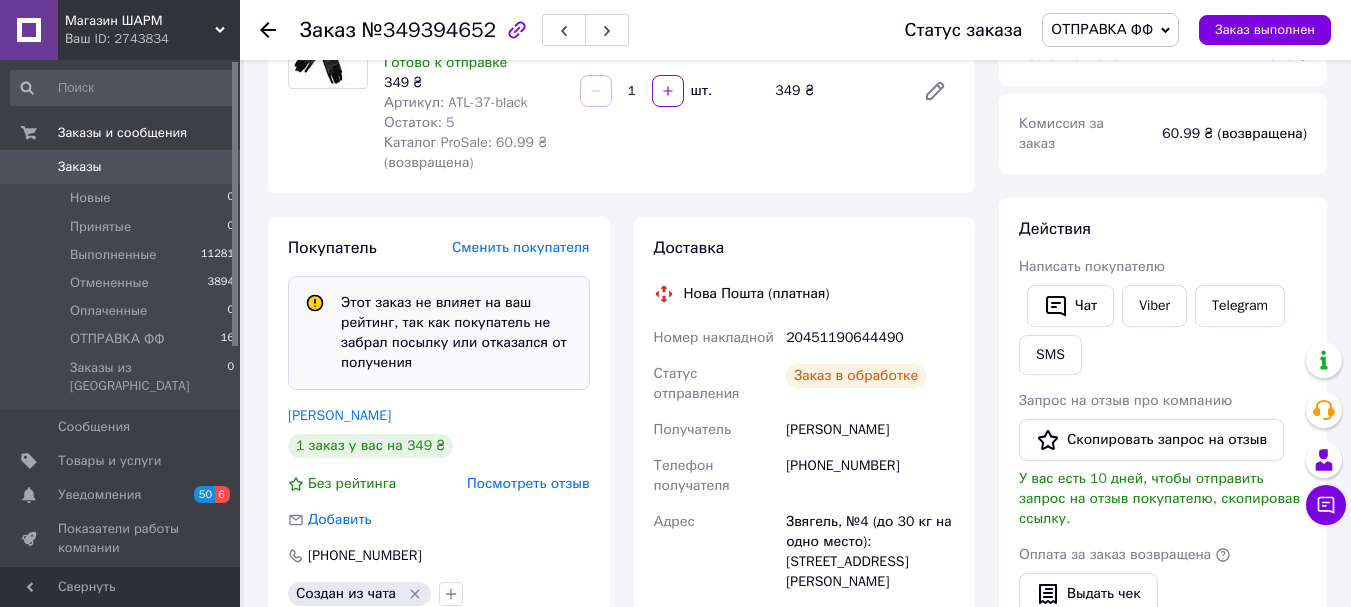 scroll, scrollTop: 1298, scrollLeft: 0, axis: vertical 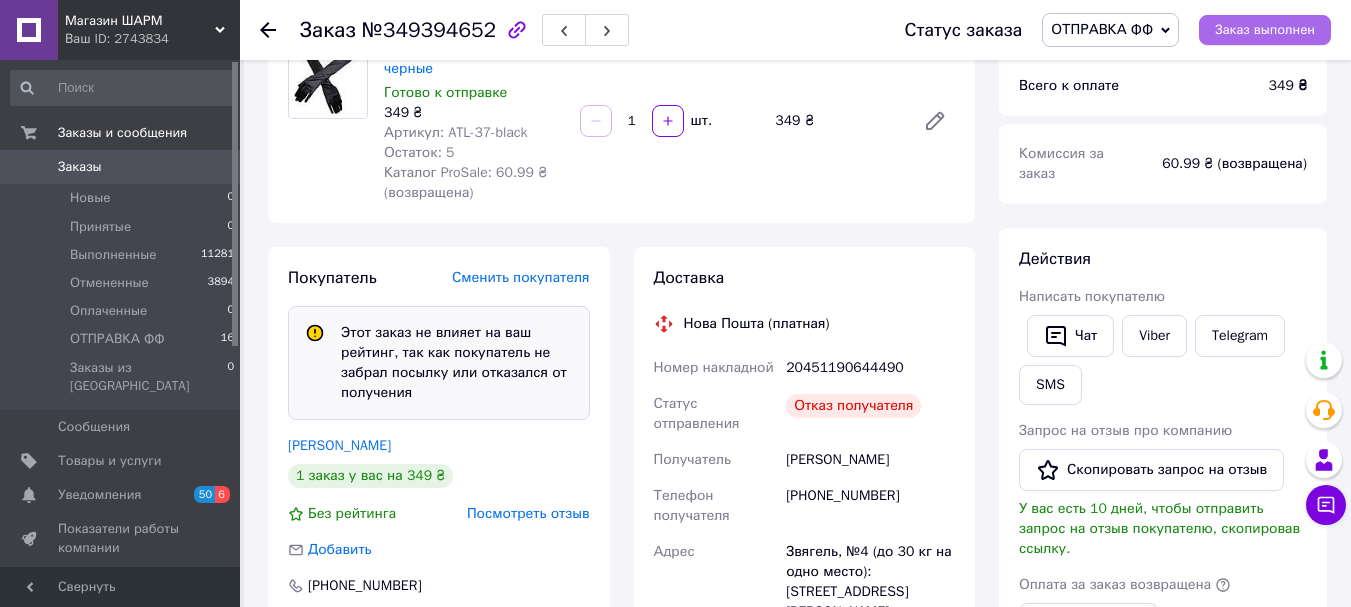 click on "Заказ выполнен" at bounding box center (1265, 30) 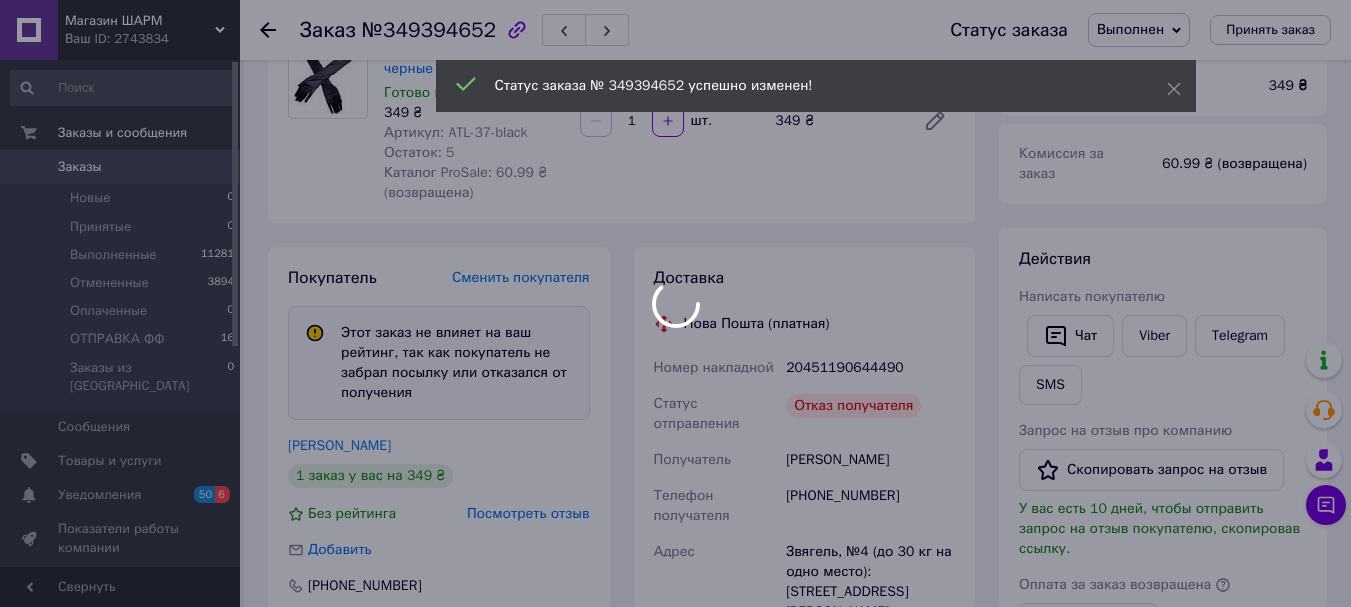 scroll, scrollTop: 192, scrollLeft: 0, axis: vertical 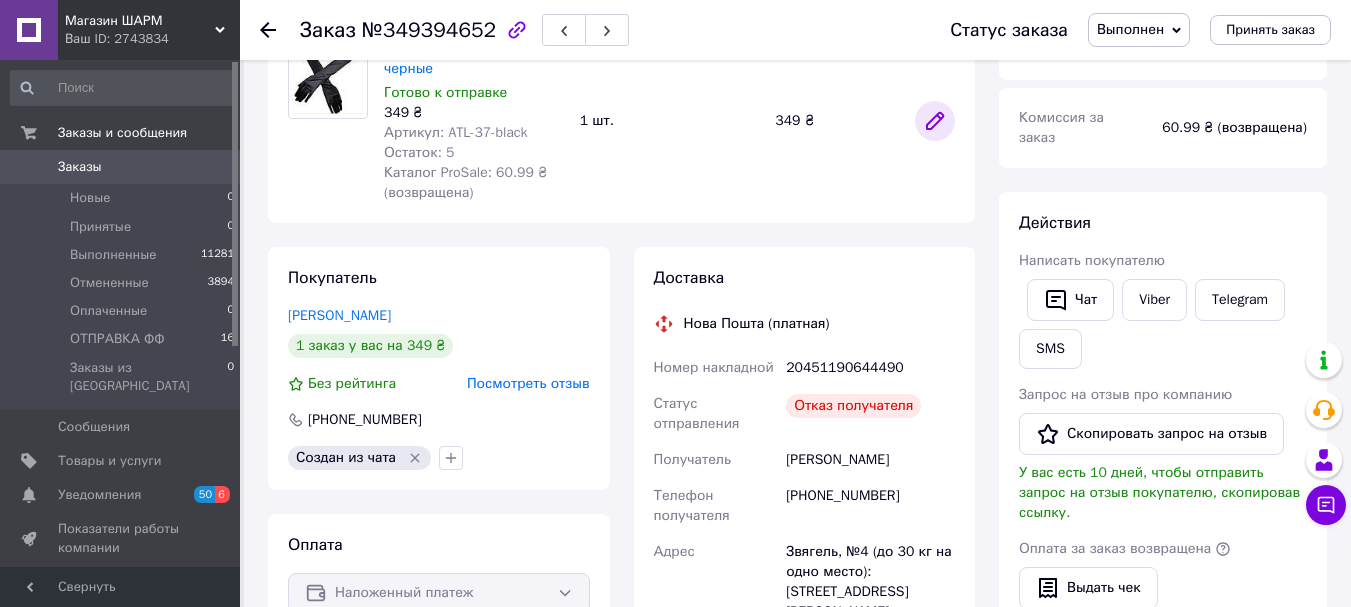click 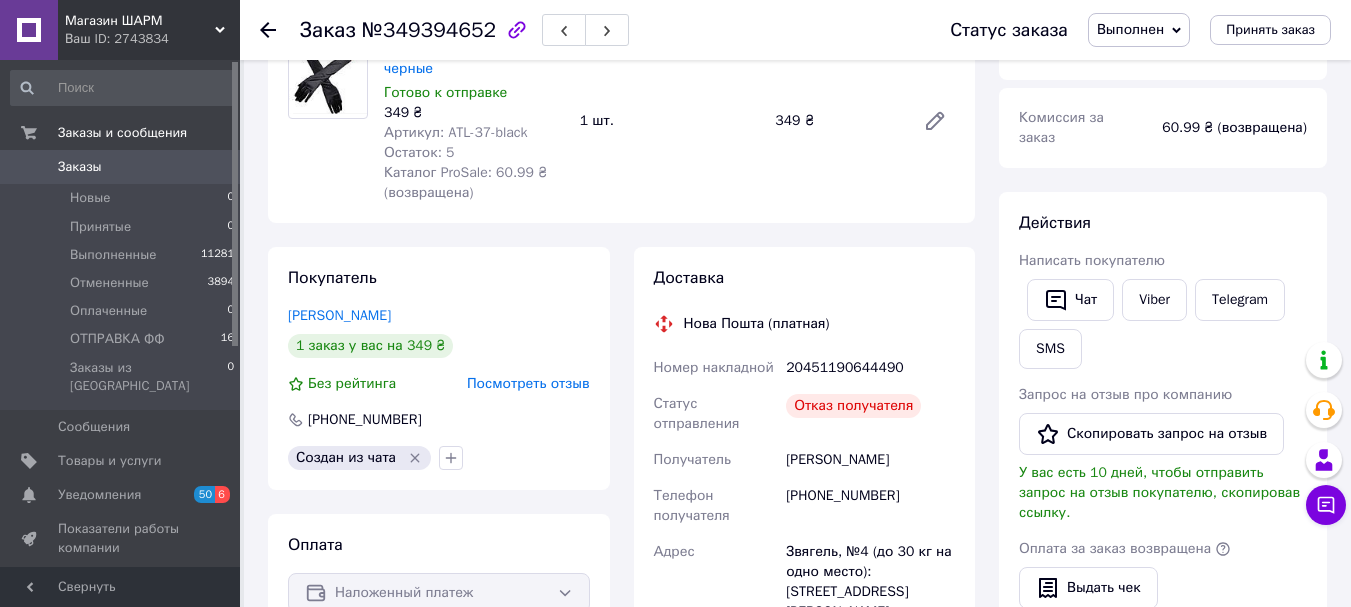 click 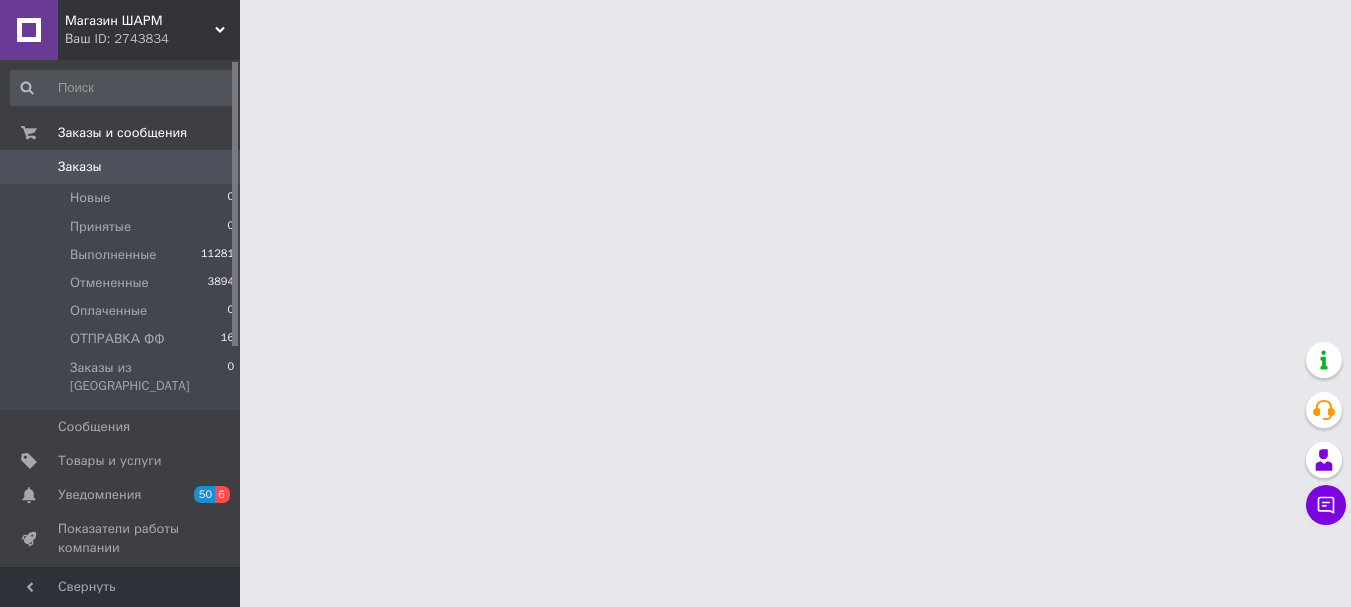 scroll, scrollTop: 0, scrollLeft: 0, axis: both 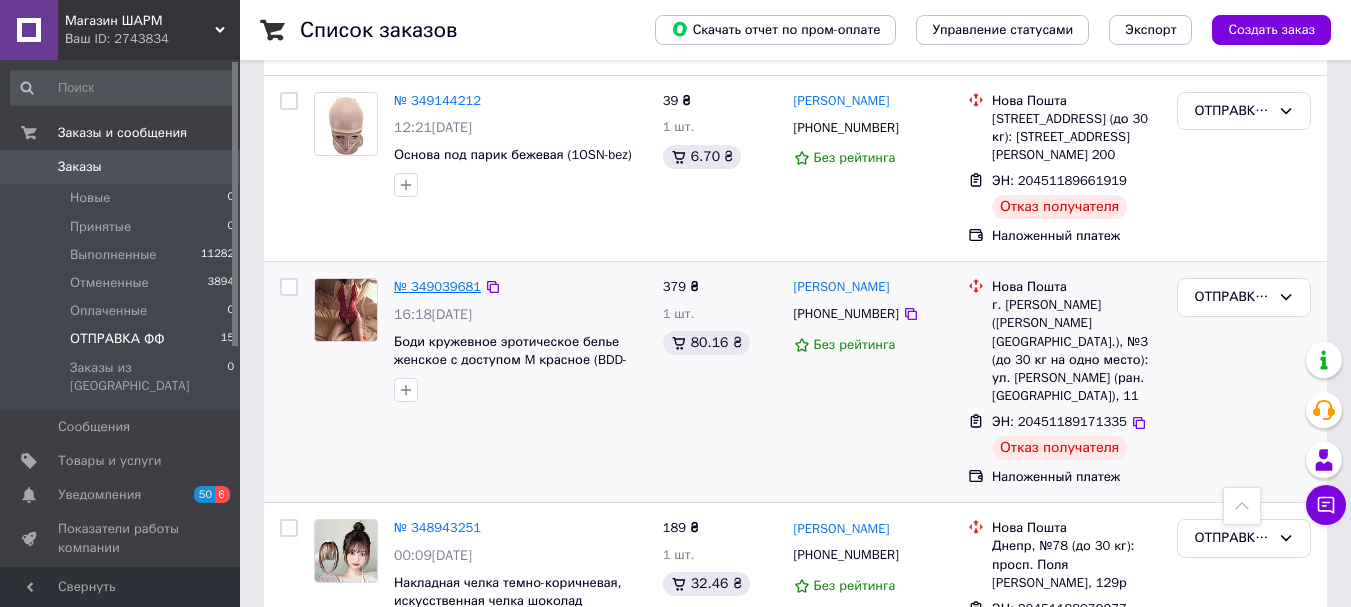 click on "№ 349039681" at bounding box center (437, 286) 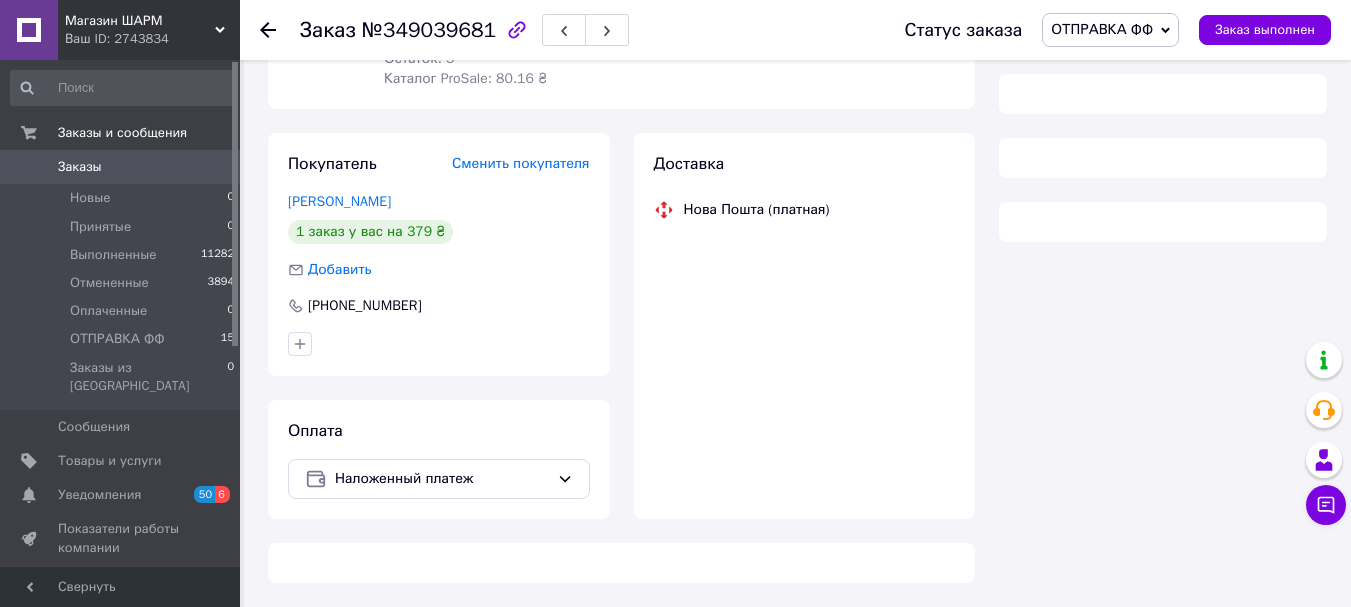 scroll, scrollTop: 1398, scrollLeft: 0, axis: vertical 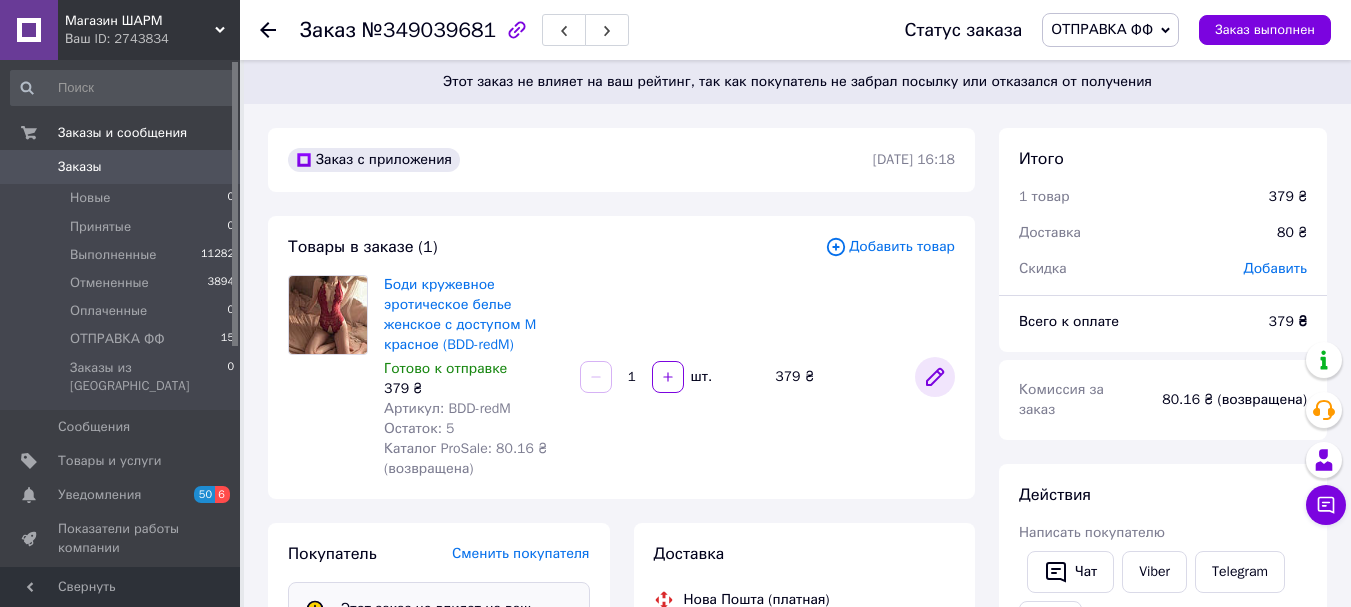 click 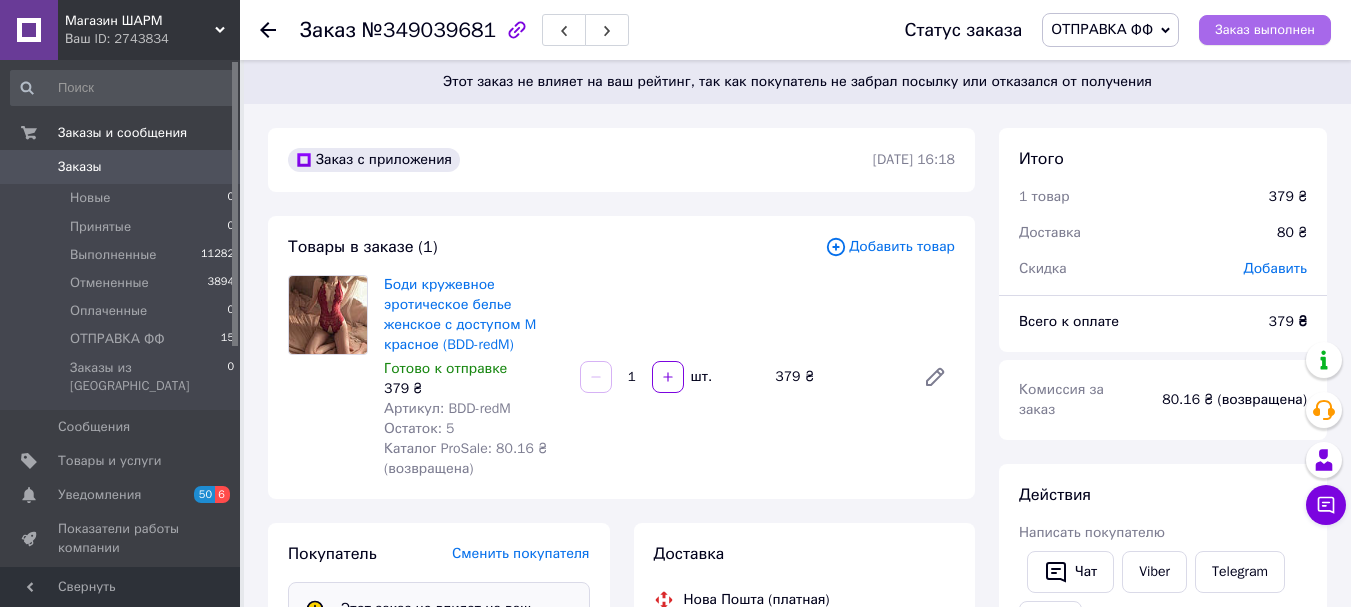 click on "Заказ выполнен" at bounding box center [1265, 30] 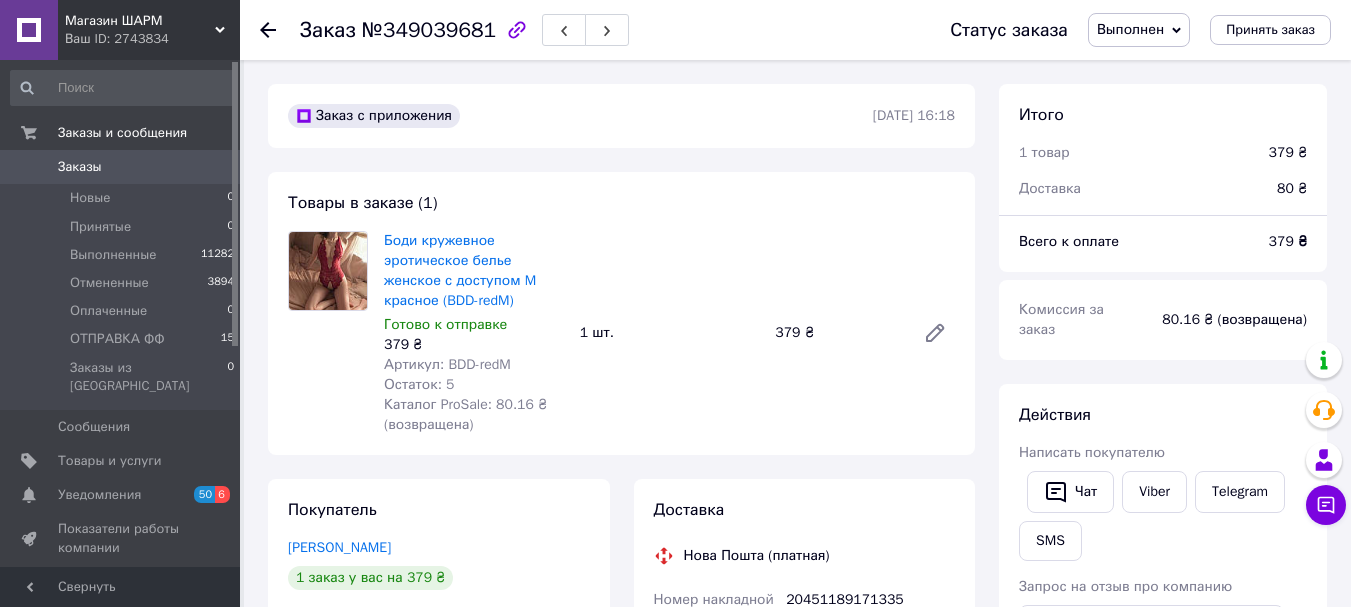 click 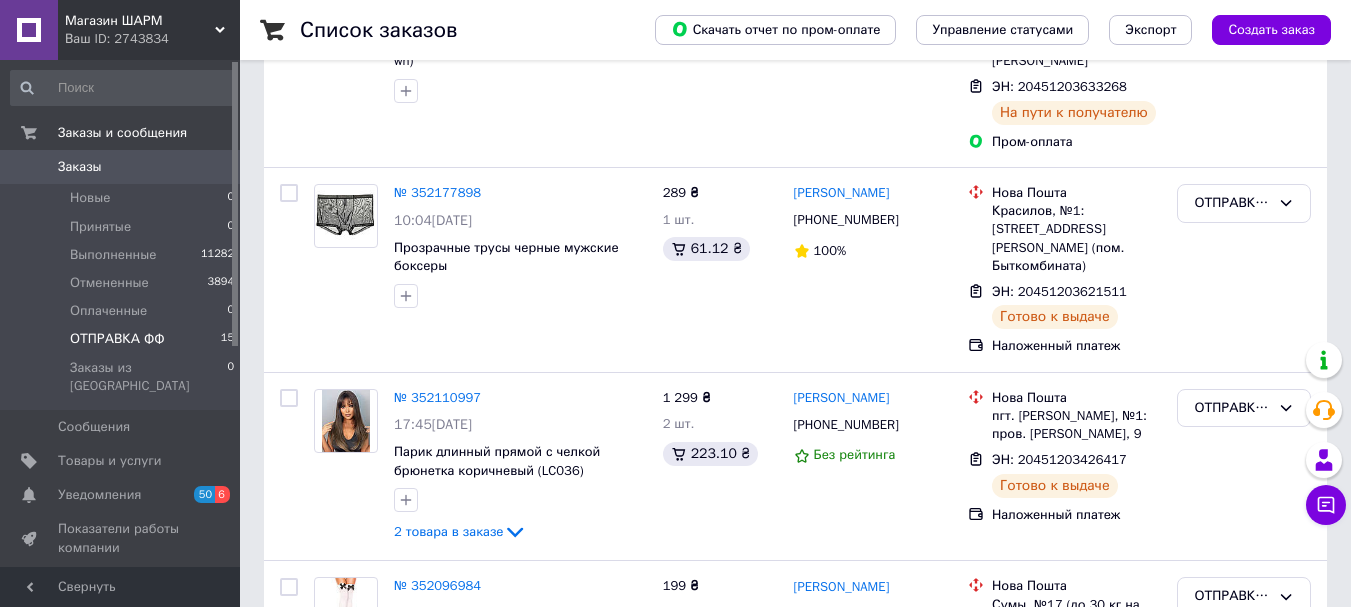 scroll, scrollTop: 1593, scrollLeft: 0, axis: vertical 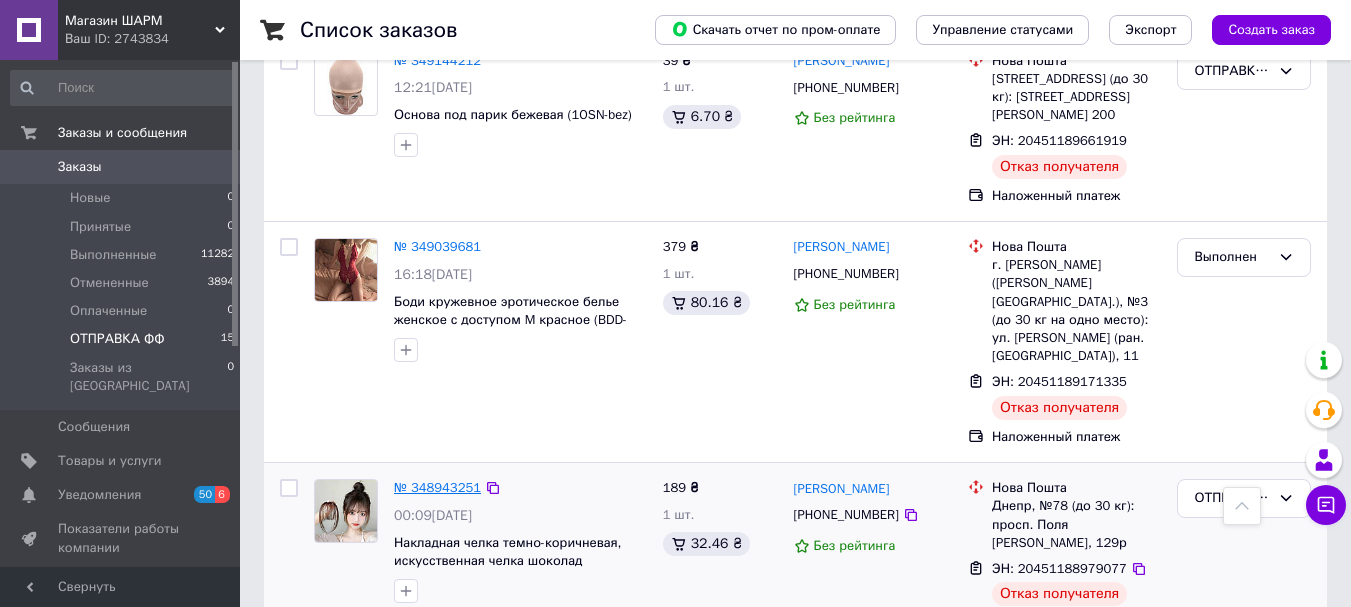 click on "№ 348943251" at bounding box center [437, 487] 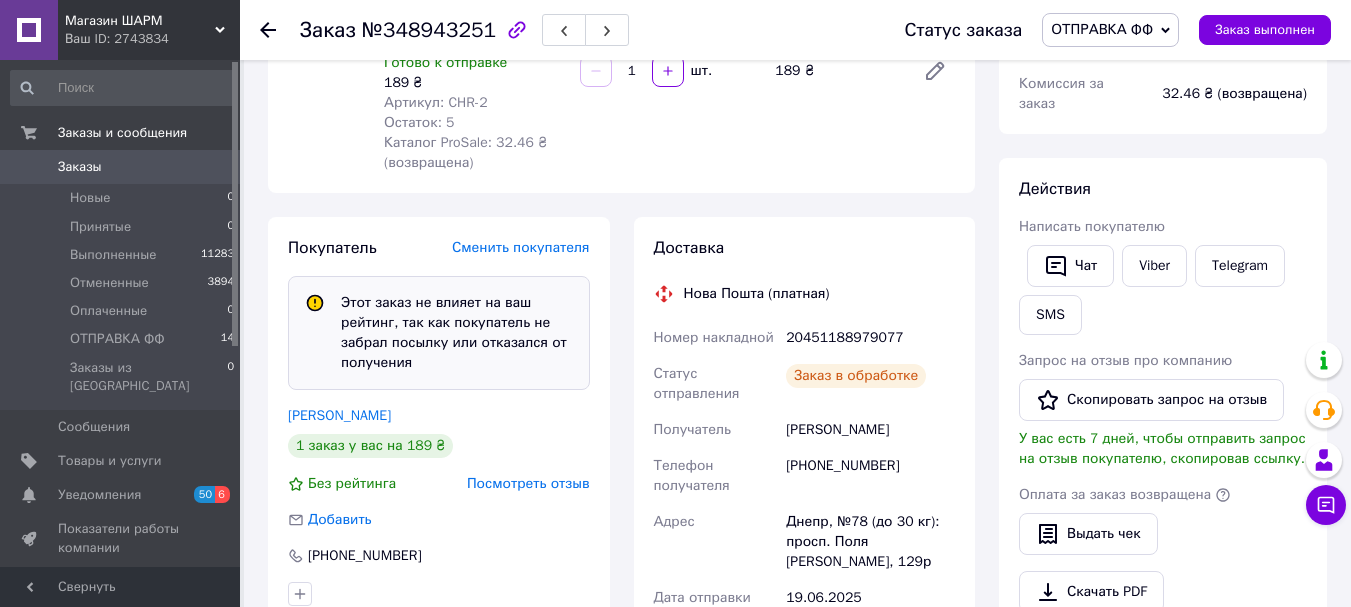 scroll, scrollTop: 1338, scrollLeft: 0, axis: vertical 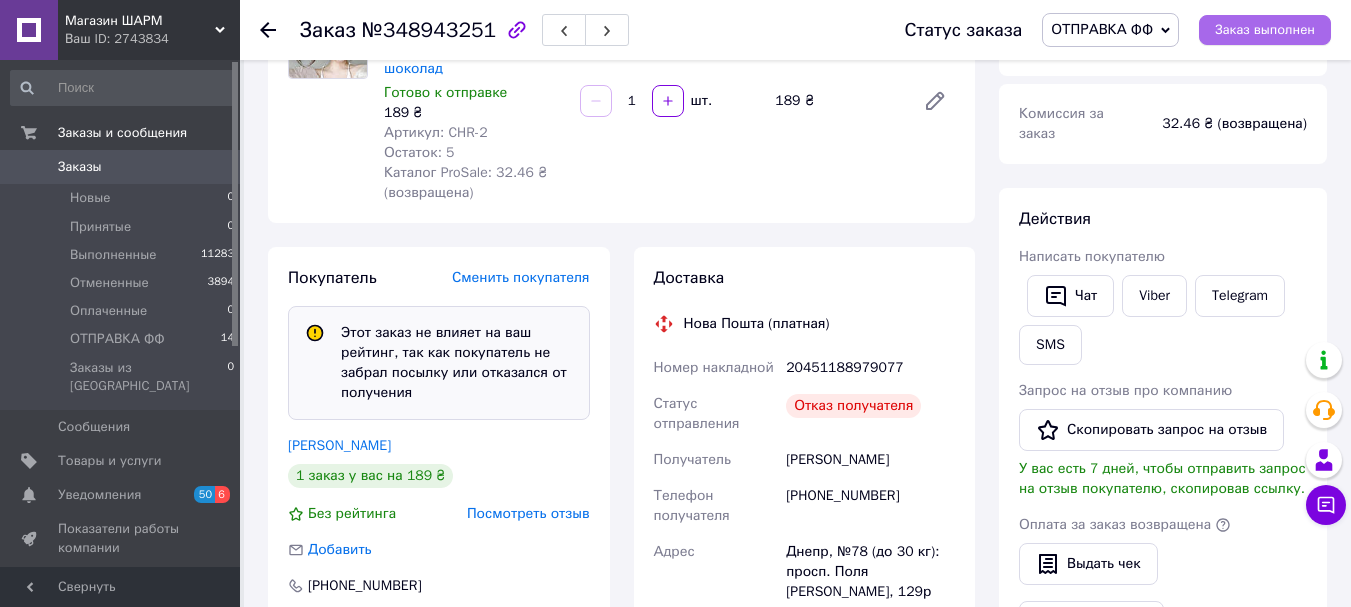 click on "Заказ выполнен" at bounding box center (1265, 30) 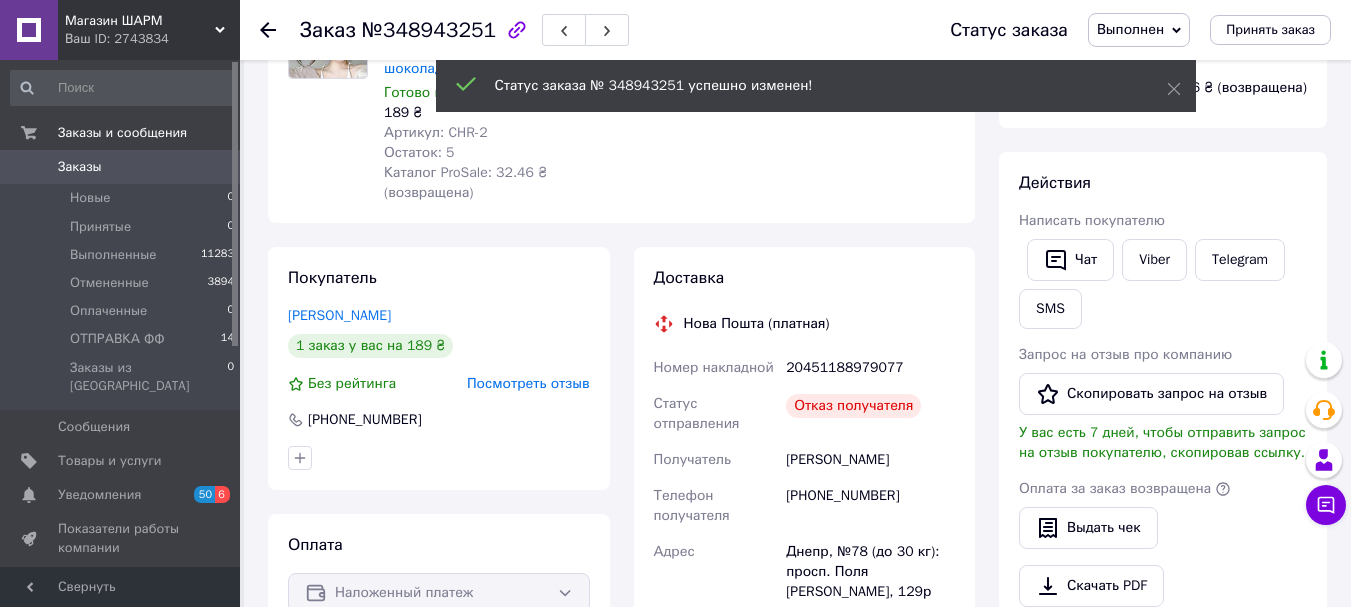 scroll, scrollTop: 0, scrollLeft: 0, axis: both 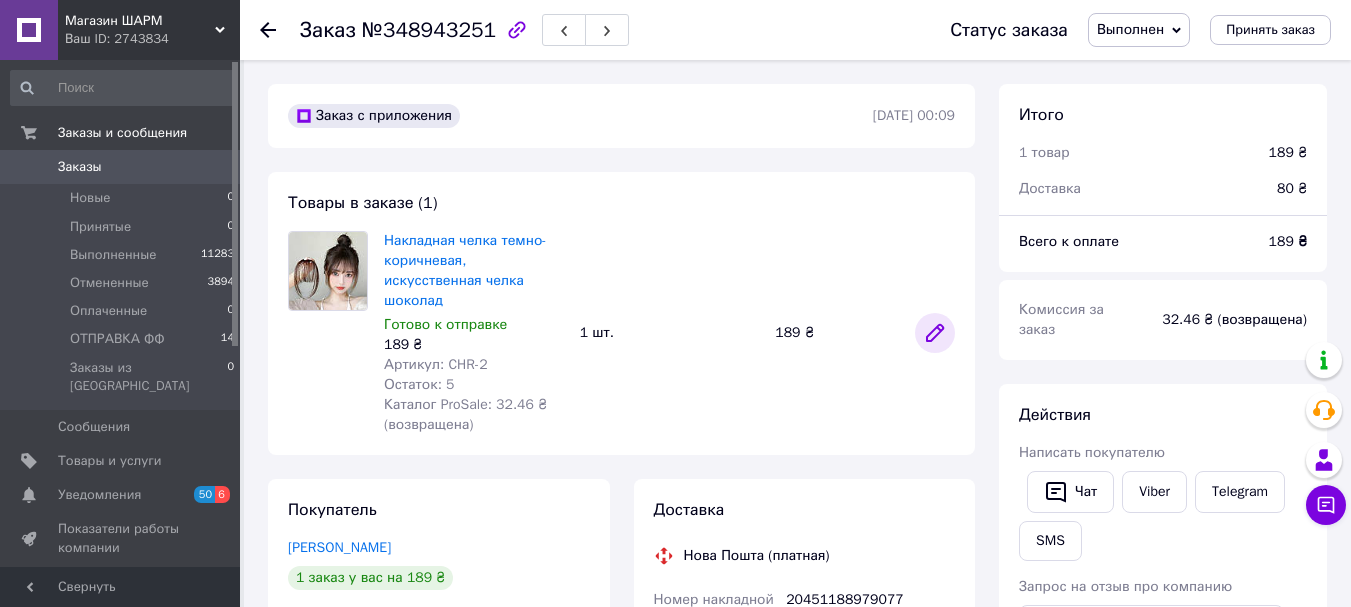 click 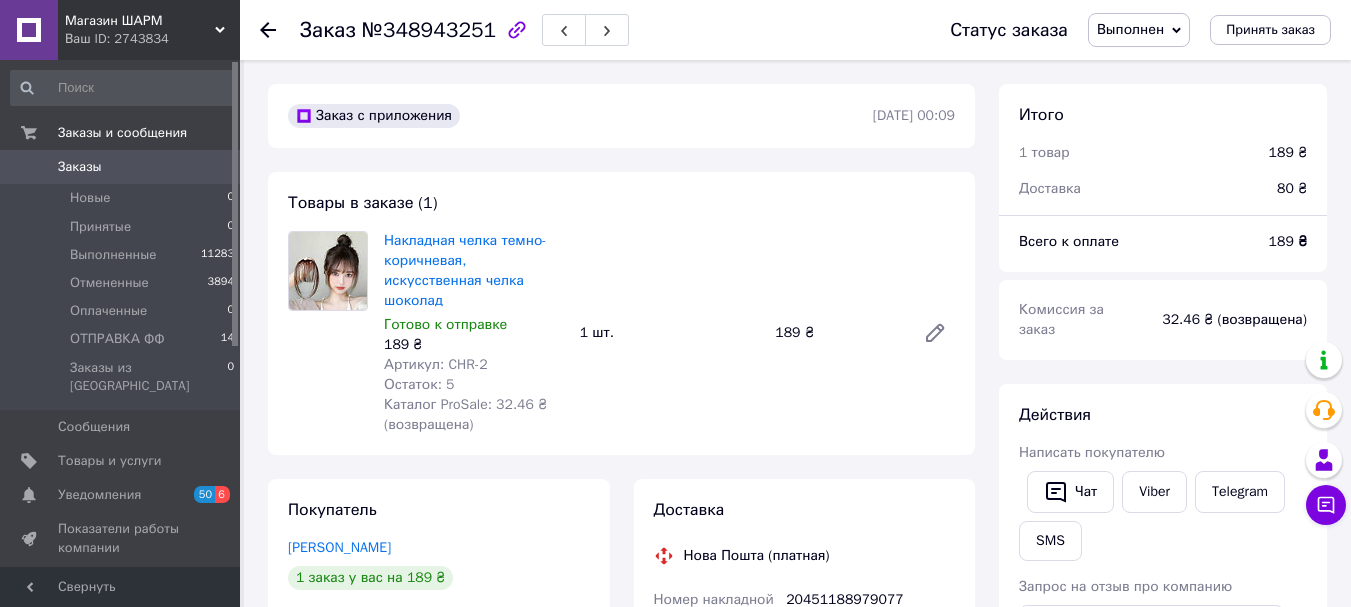 click 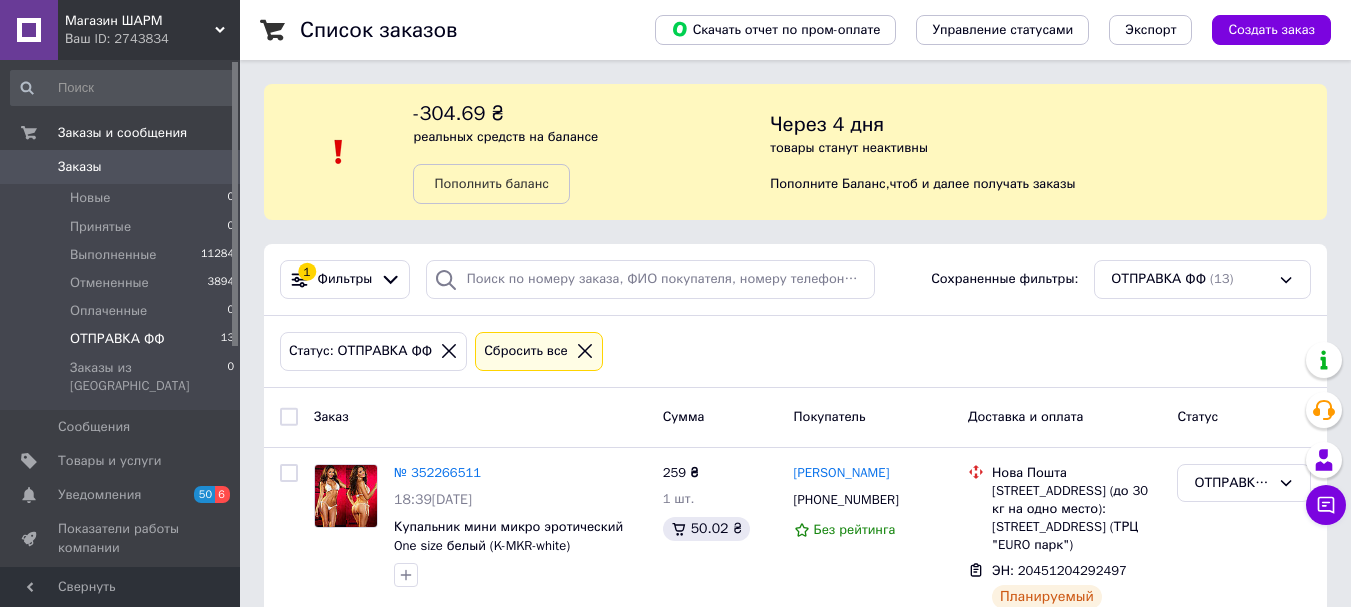 scroll, scrollTop: 56, scrollLeft: 0, axis: vertical 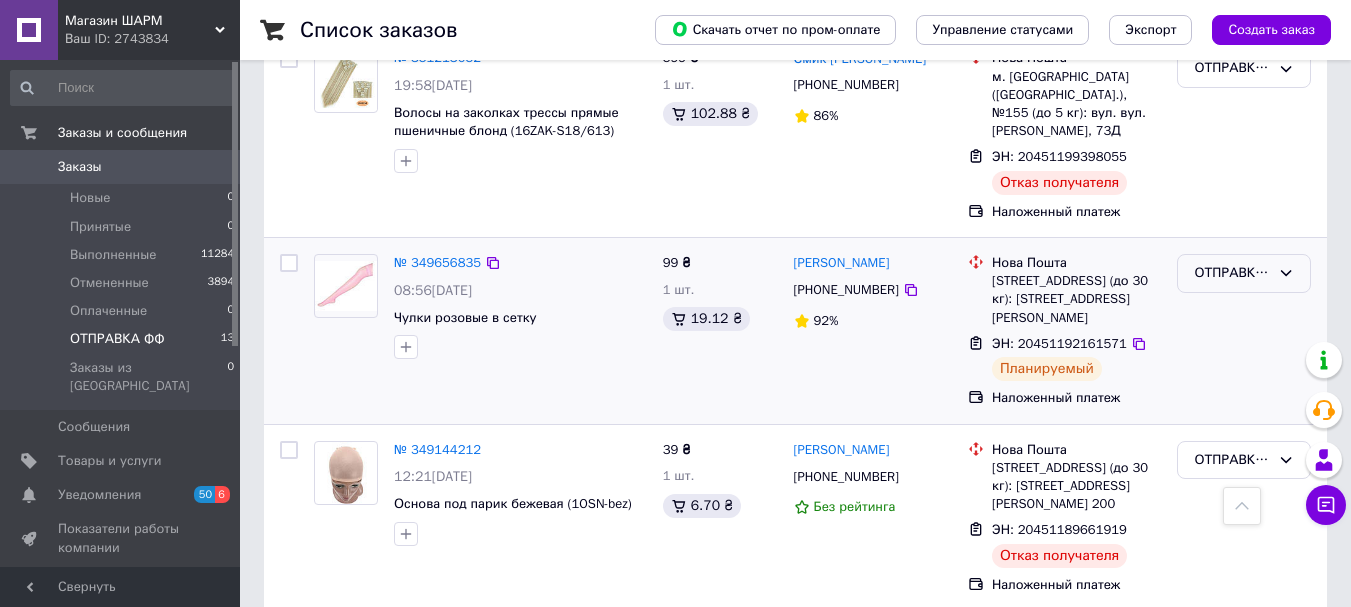 click 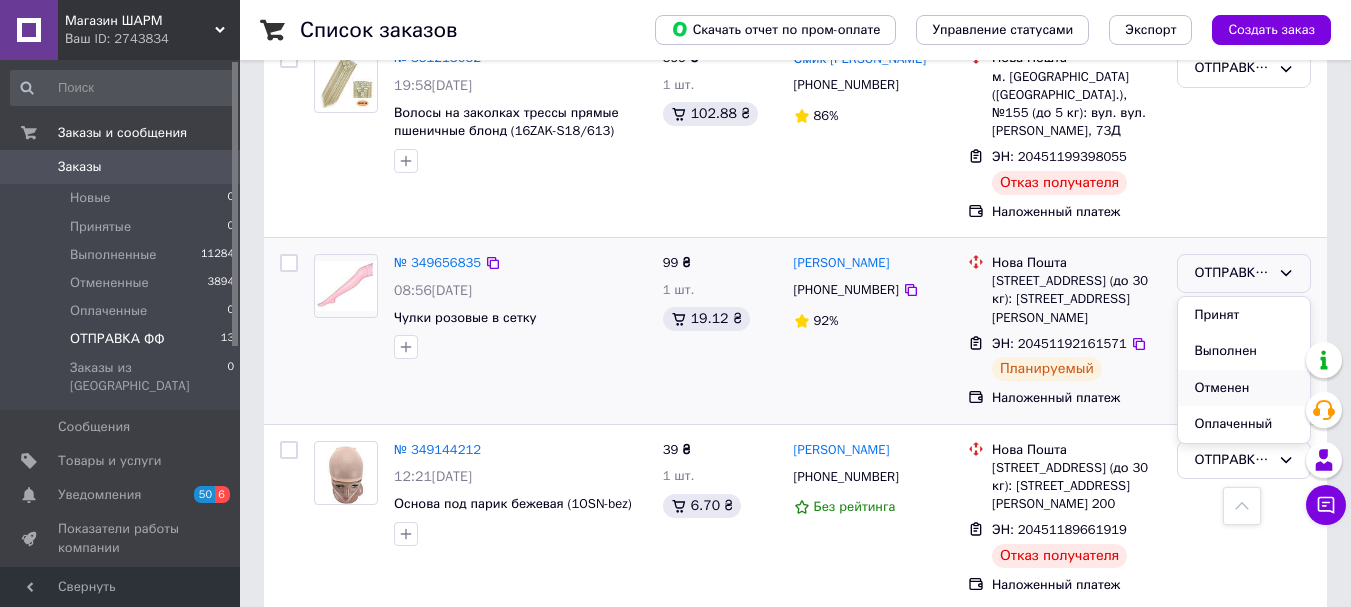 click on "Отменен" at bounding box center (1244, 388) 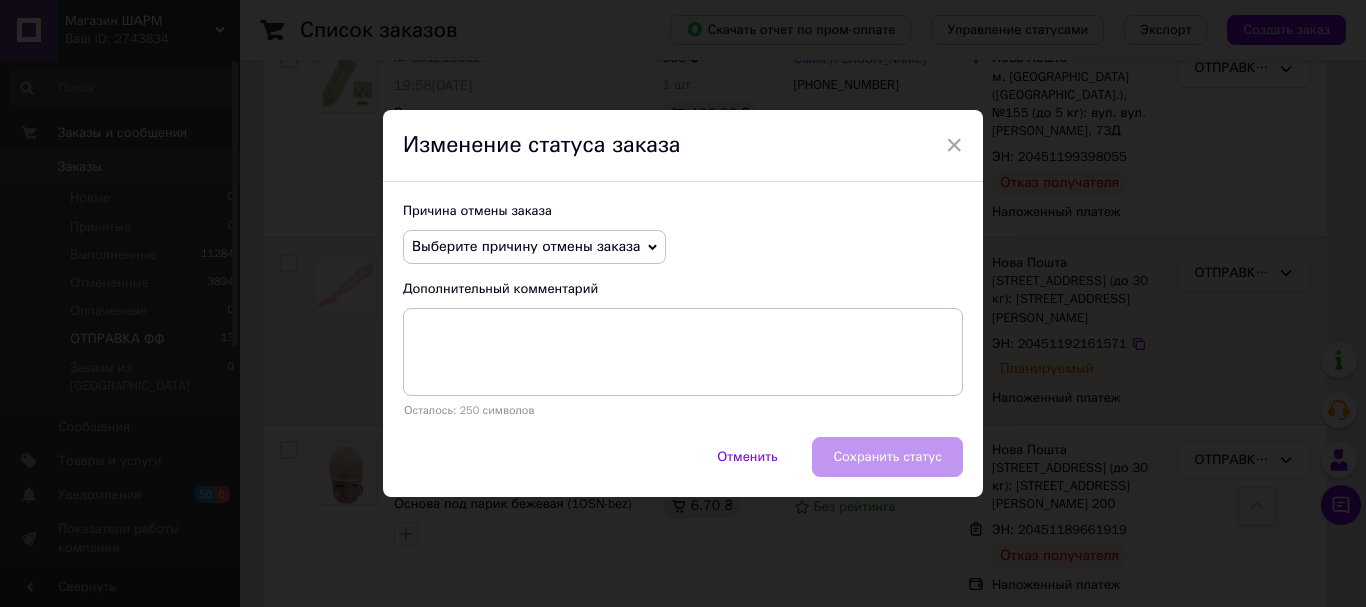click 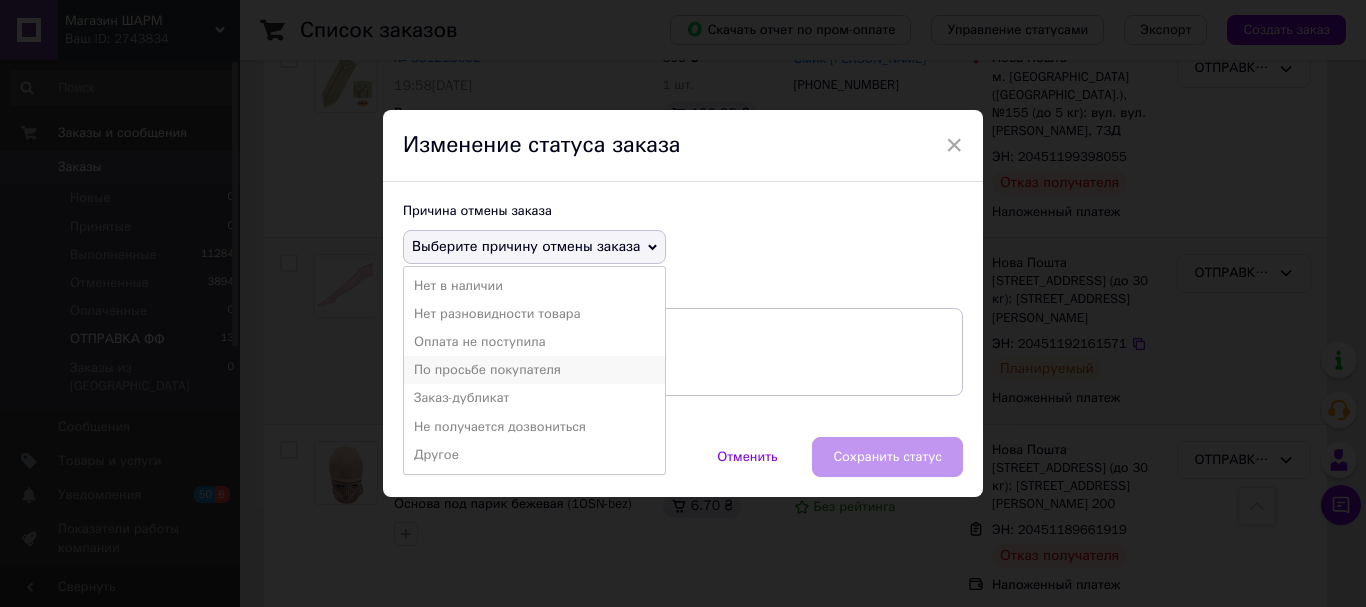 click on "По просьбе покупателя" at bounding box center (534, 370) 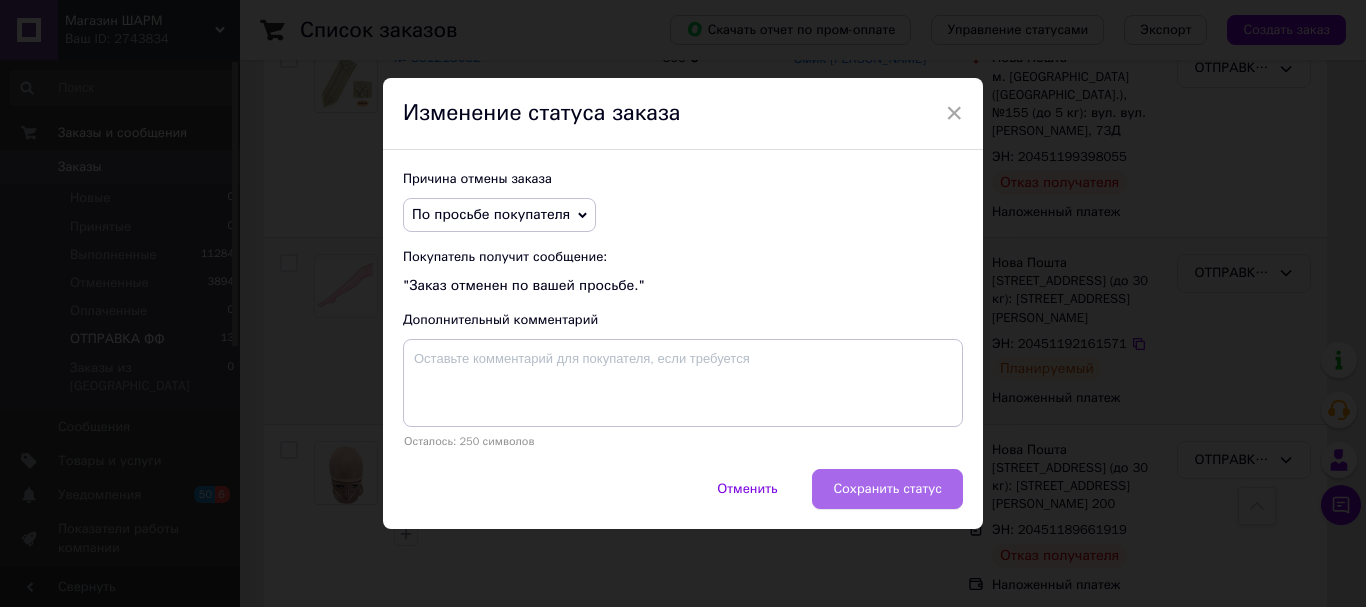 click on "Сохранить статус" at bounding box center [887, 489] 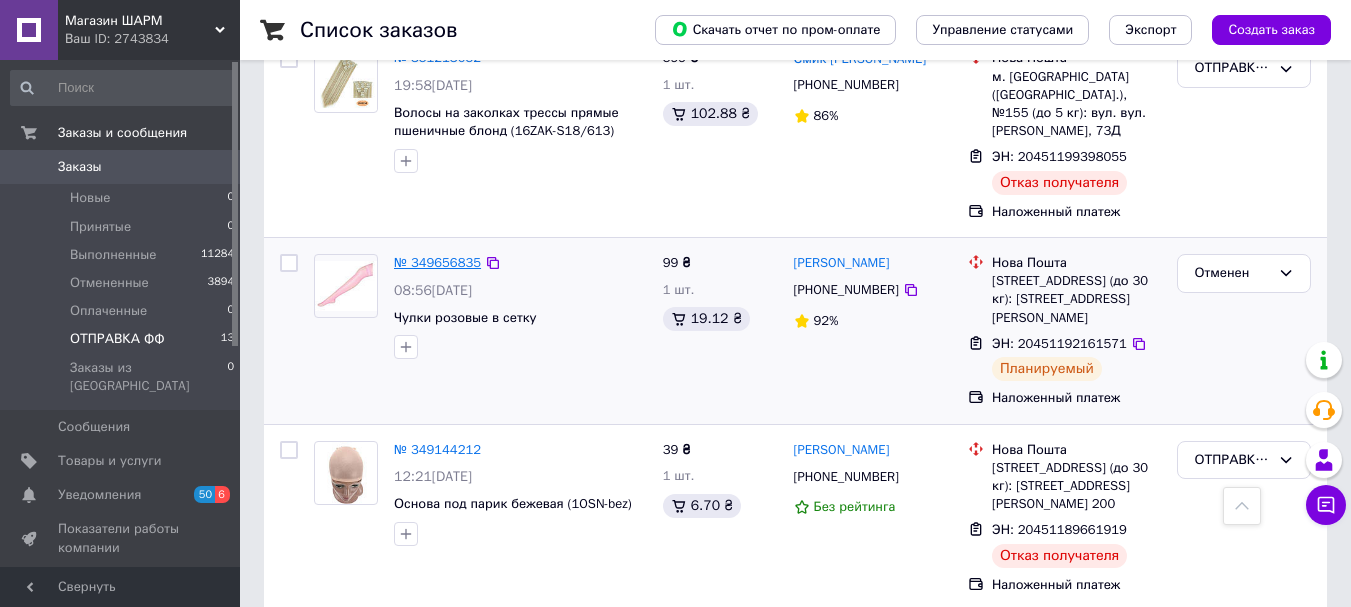 click on "№ 349656835" at bounding box center [437, 262] 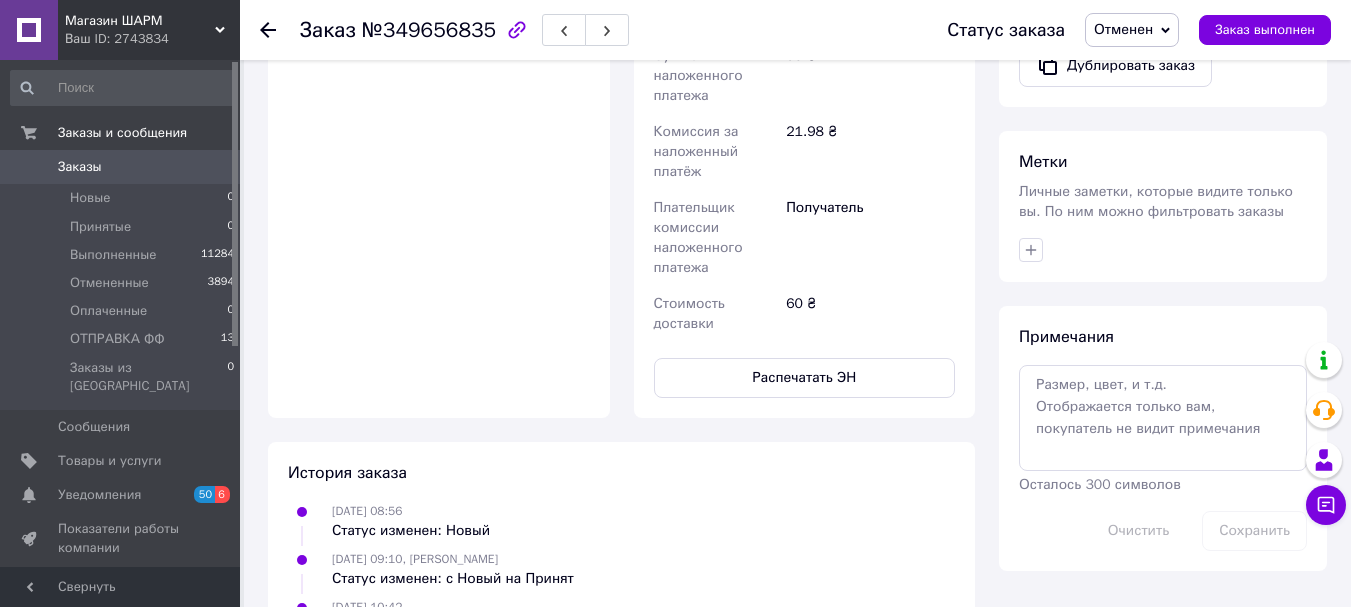 scroll, scrollTop: 1322, scrollLeft: 0, axis: vertical 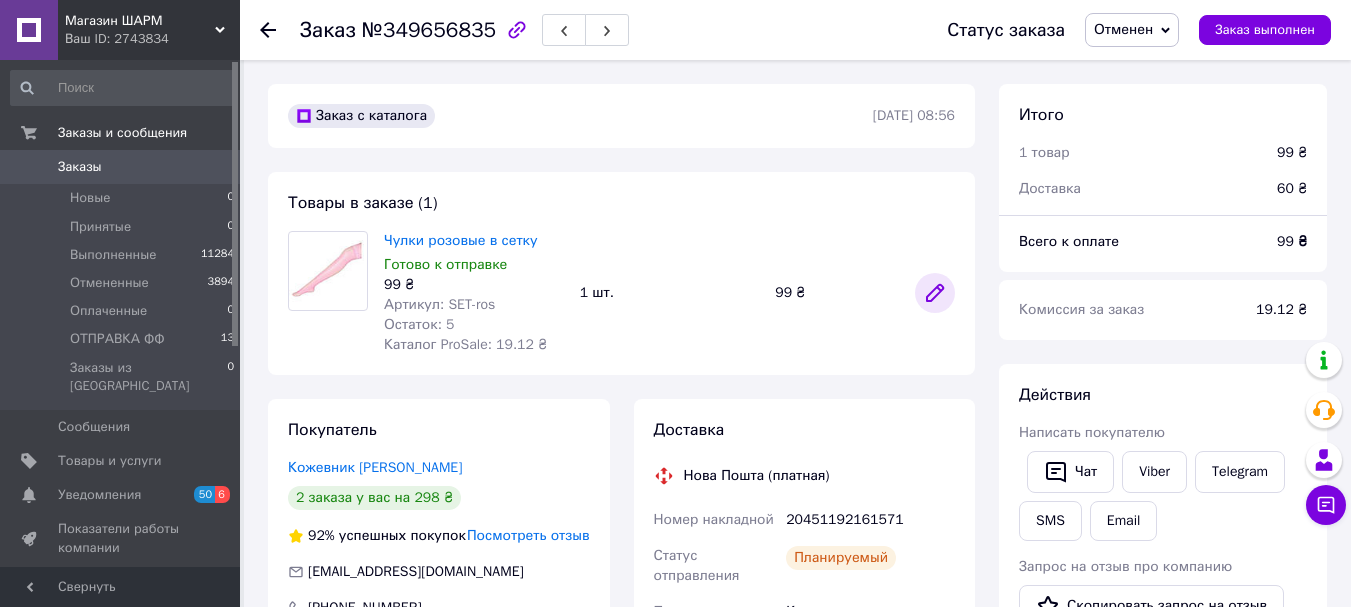 click 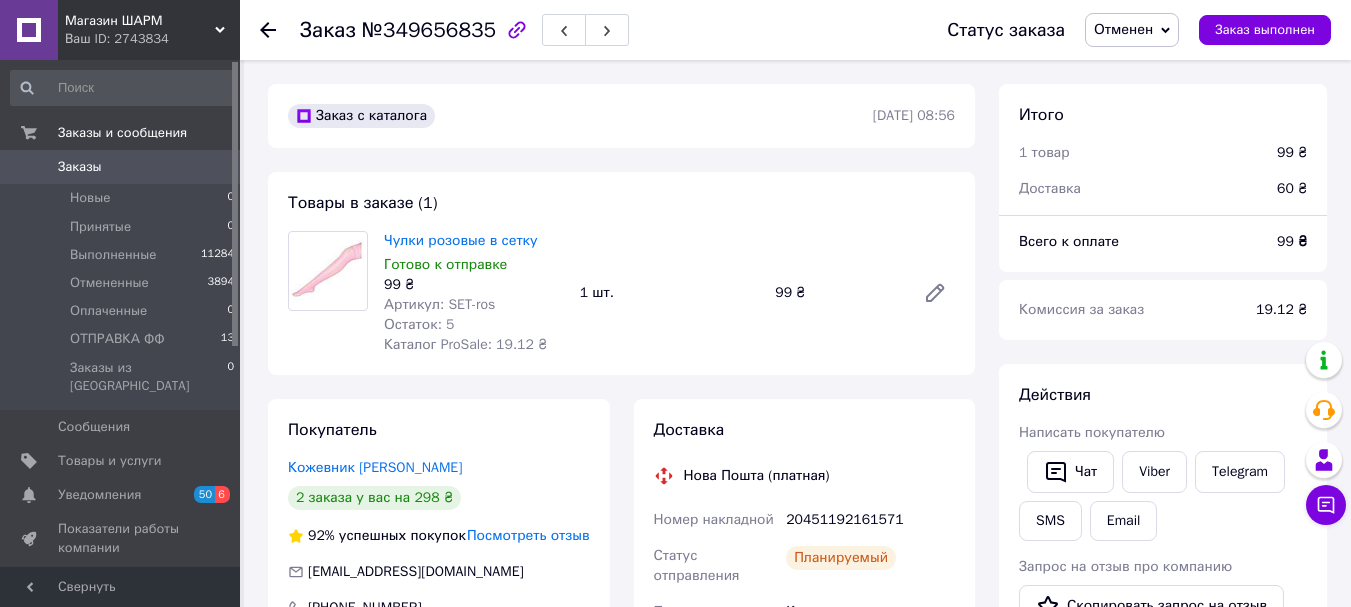 click on "Заказ с каталога 24.06.2025 | 08:56 Товары в заказе (1) Чулки розовые в сетку Готово к отправке 99 ₴ Артикул: SET-ros Остаток: 5 Каталог ProSale: 19.12 ₴  1 шт. 99 ₴ Покупатель Кожевник Наталия 2 заказа у вас на 298 ₴ 92%   успешных покупок Посмотреть отзыв nataliia.kozhevnik@fidobank.ua +380935548089 Оплата Наложенный платеж Доставка Нова Пошта (платная) Номер накладной 20451192161571 Статус отправления Планируемый Получатель Кожевник Наталия Телефон получателя +380935548089 Адрес г. Киев (Киевская обл.), №304 (до 30 кг): ул. Гришко, 6 Дата отправки 24.06.2025 Плательщик Получатель Оценочная стоимость 99 ₴ 99 ₴ 21.98 ₴ 60 ₴ 99 <" at bounding box center (621, 1004) 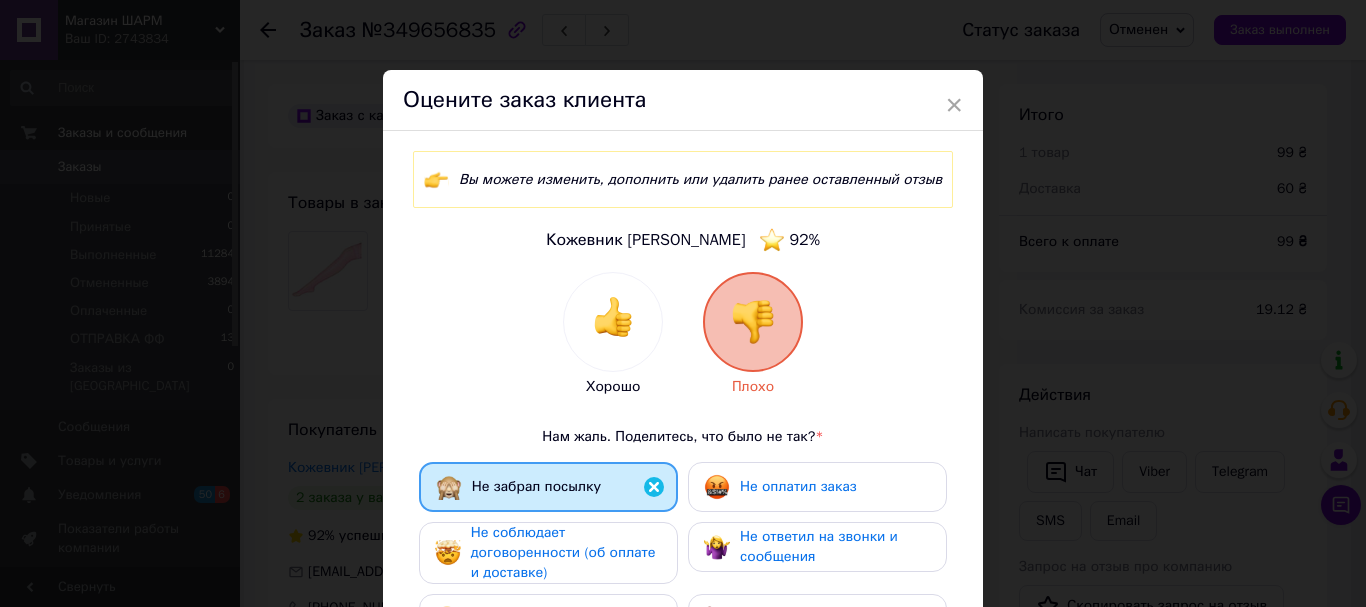 click at bounding box center [613, 322] 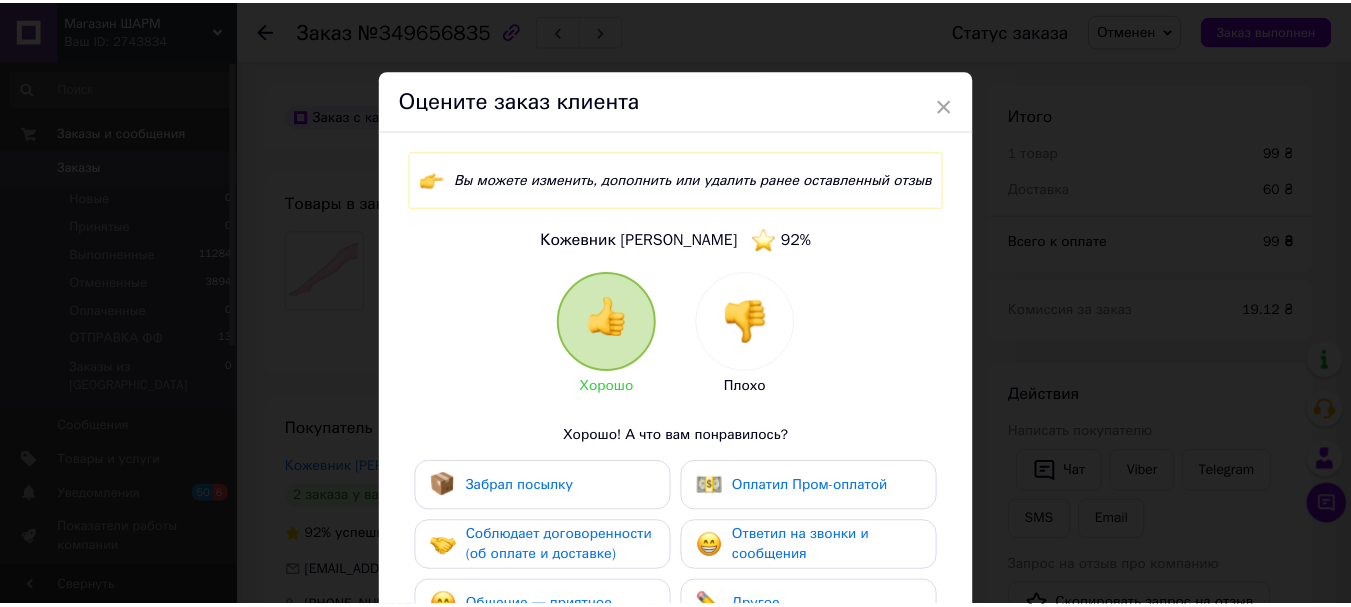 scroll, scrollTop: 422, scrollLeft: 0, axis: vertical 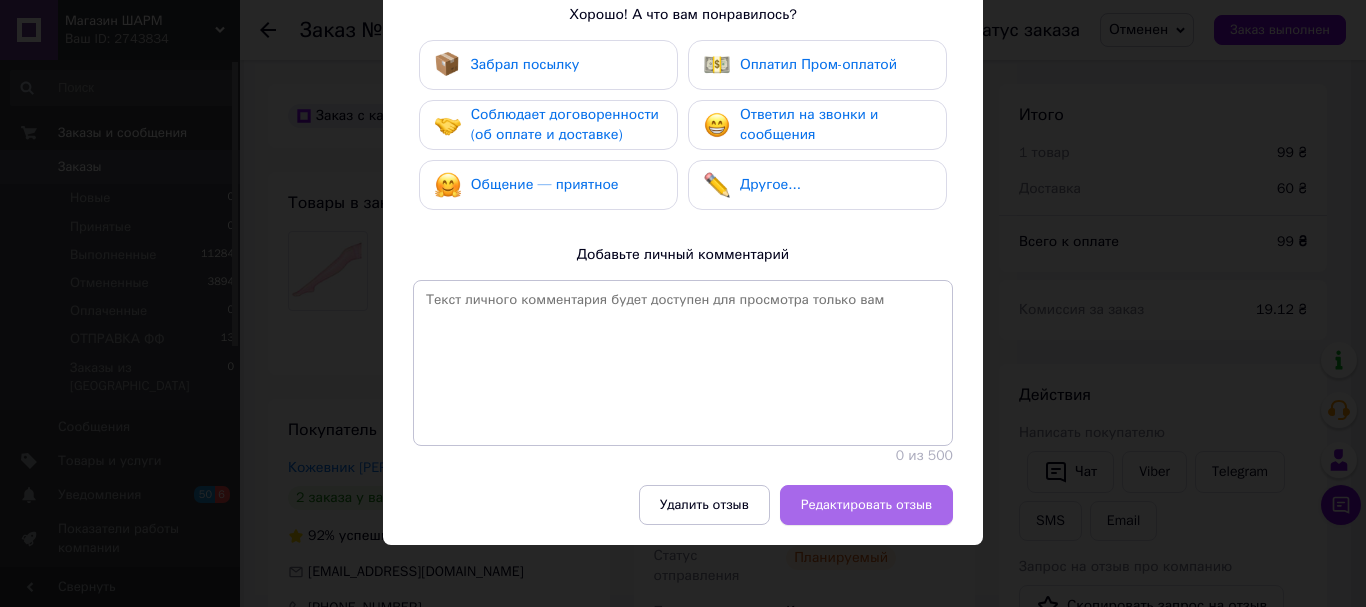 click on "Редактировать отзыв" at bounding box center [866, 505] 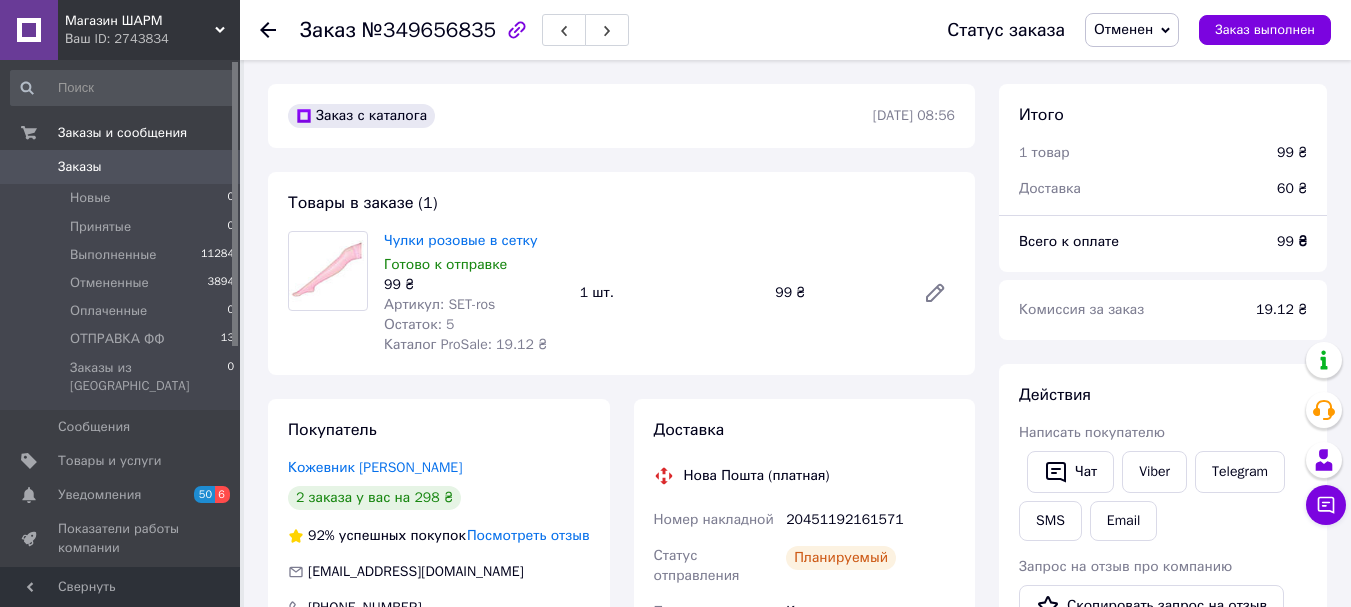 click on "Посмотреть отзыв" at bounding box center [528, 535] 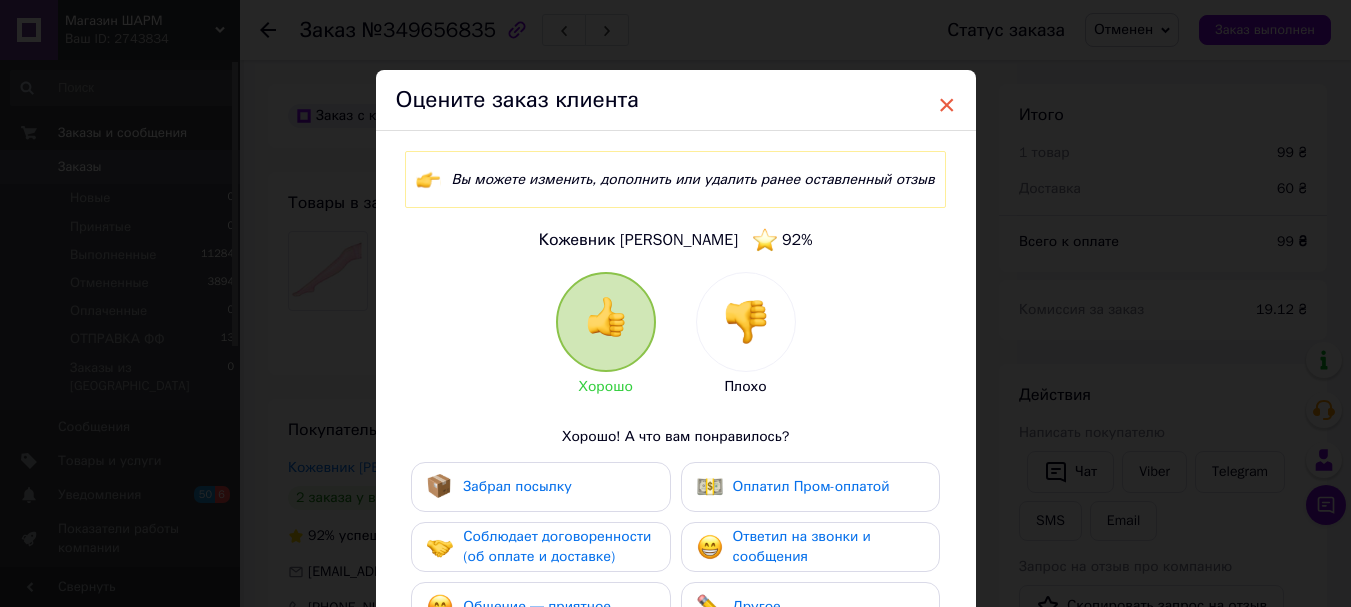 click on "×" at bounding box center (947, 105) 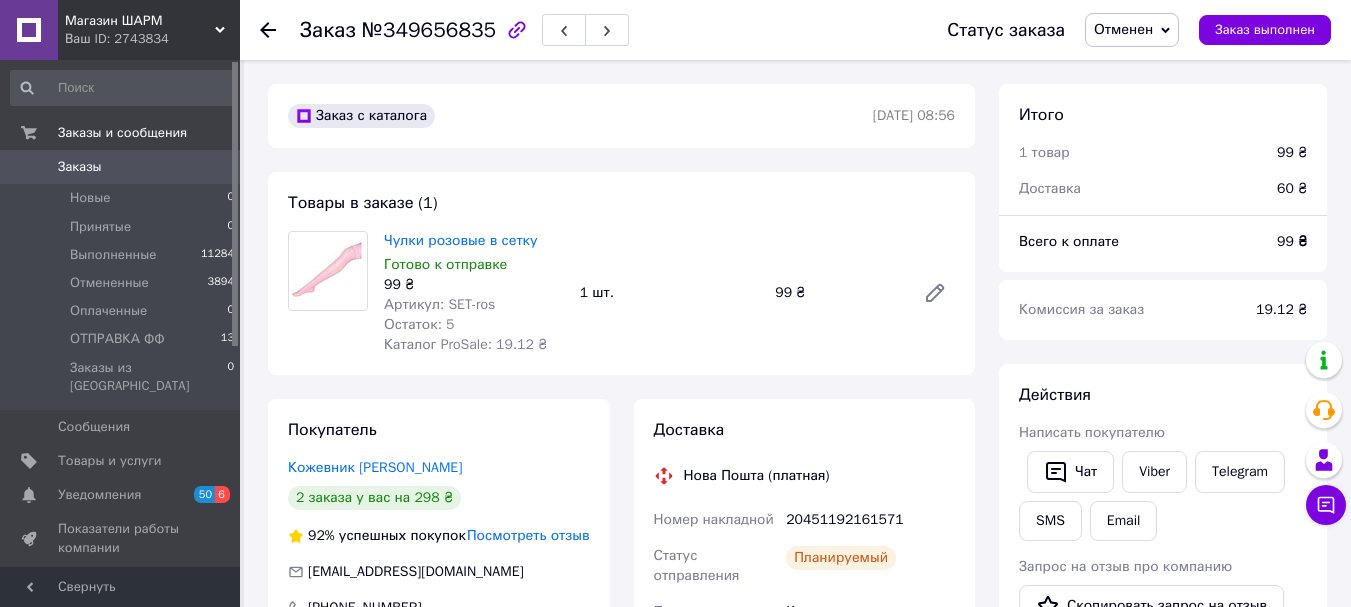 click 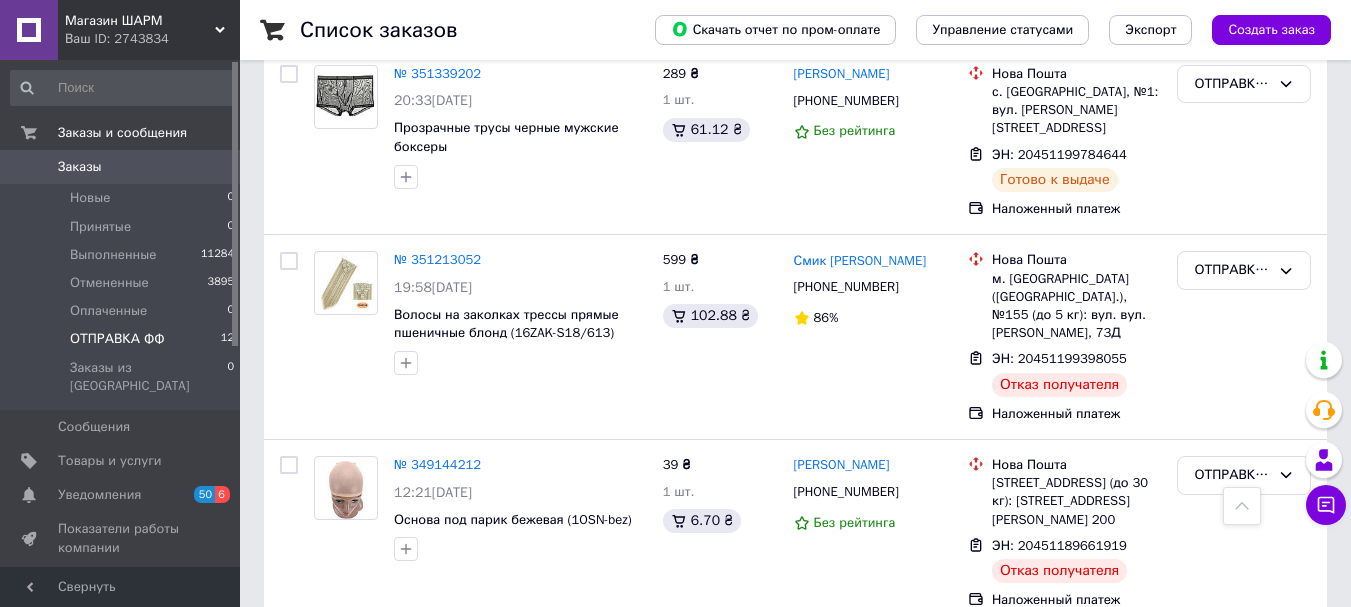 scroll, scrollTop: 2138, scrollLeft: 0, axis: vertical 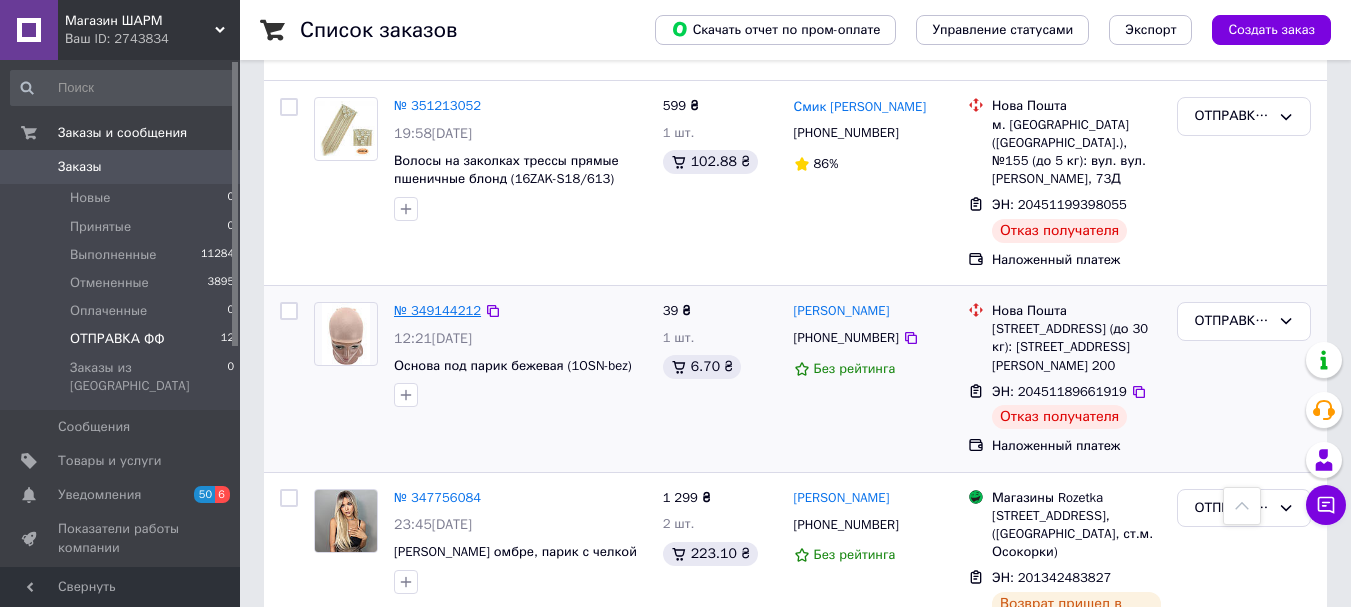 click on "№ 349144212" at bounding box center (437, 310) 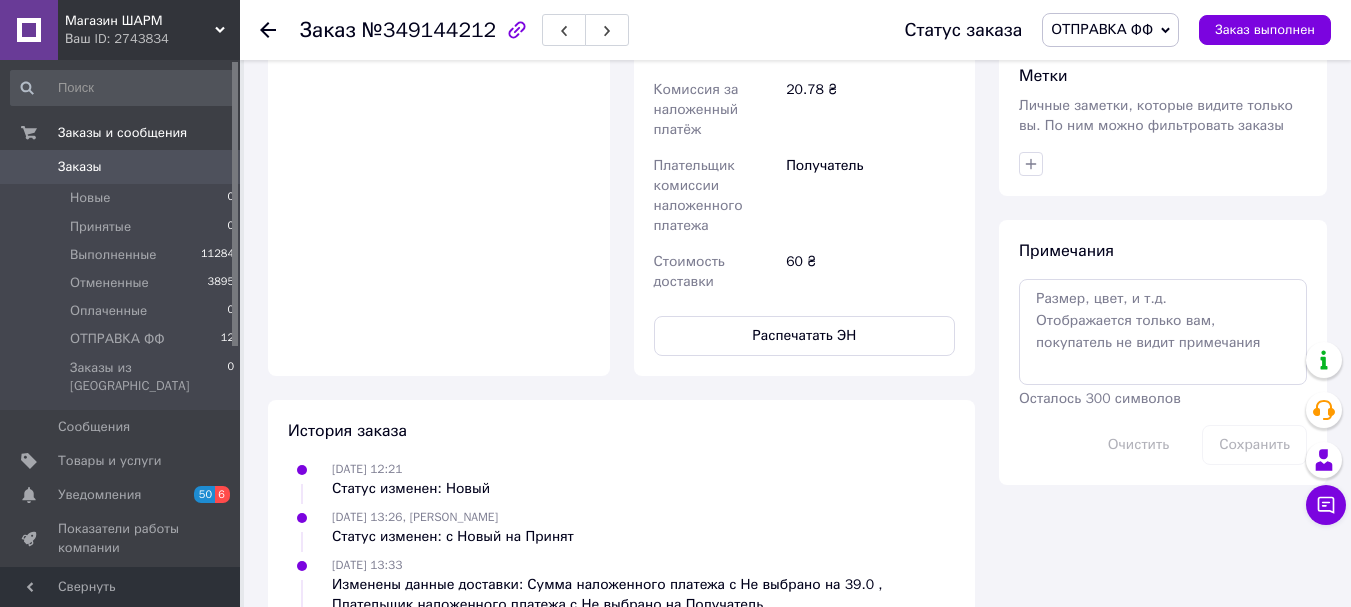 scroll, scrollTop: 1338, scrollLeft: 0, axis: vertical 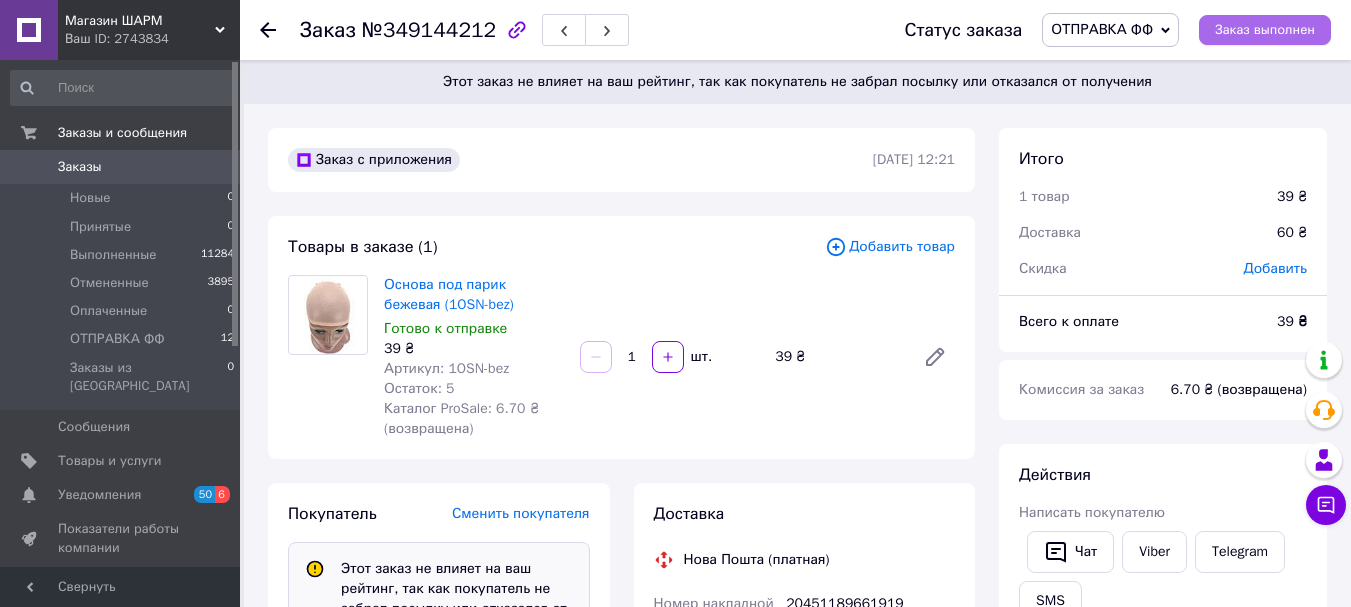 click on "Заказ выполнен" at bounding box center (1265, 30) 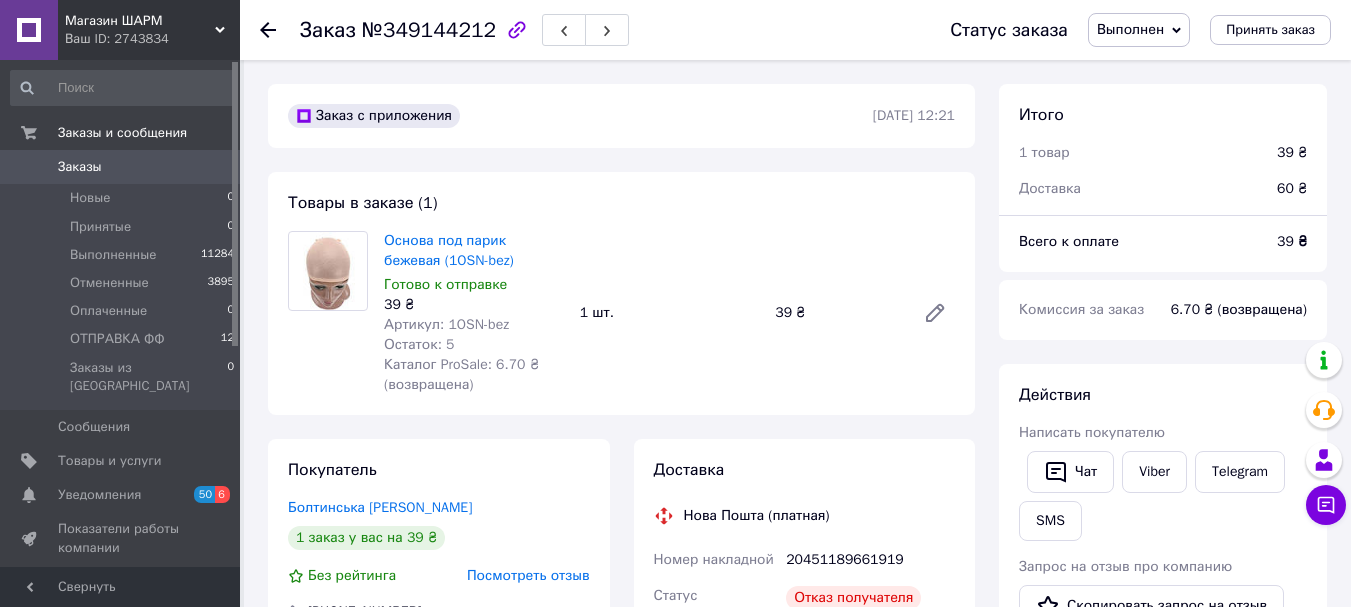 click 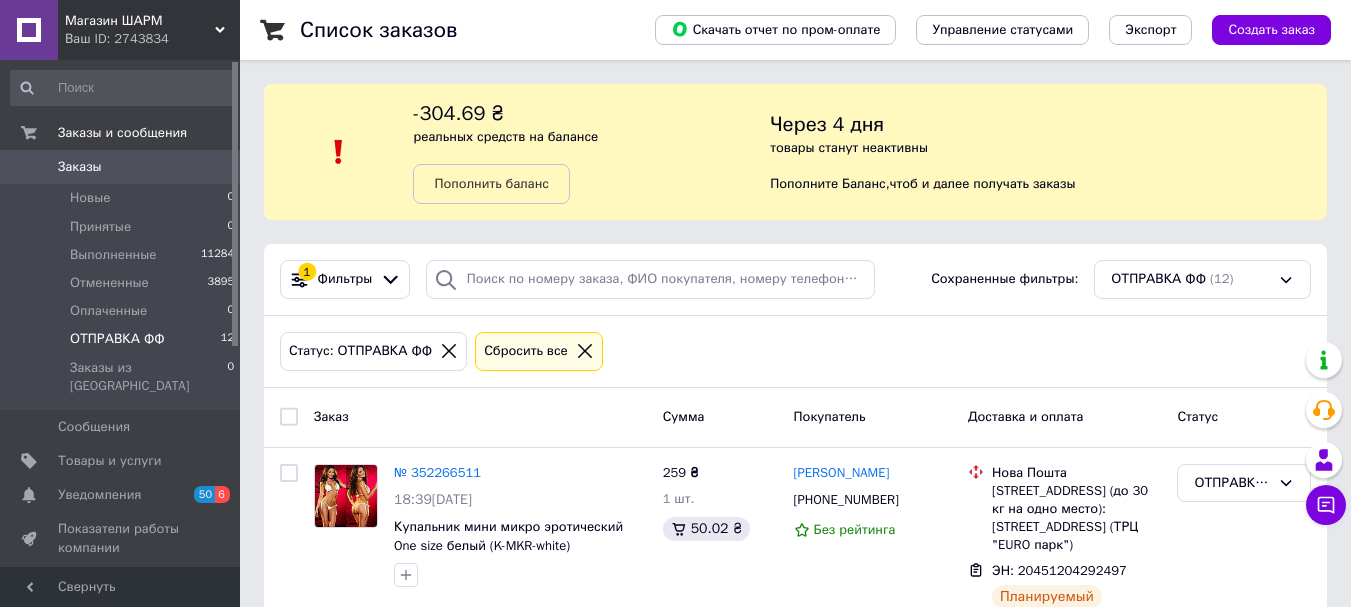click on "Магазин ШАРМ Ваш ID: 2743834" at bounding box center (149, 30) 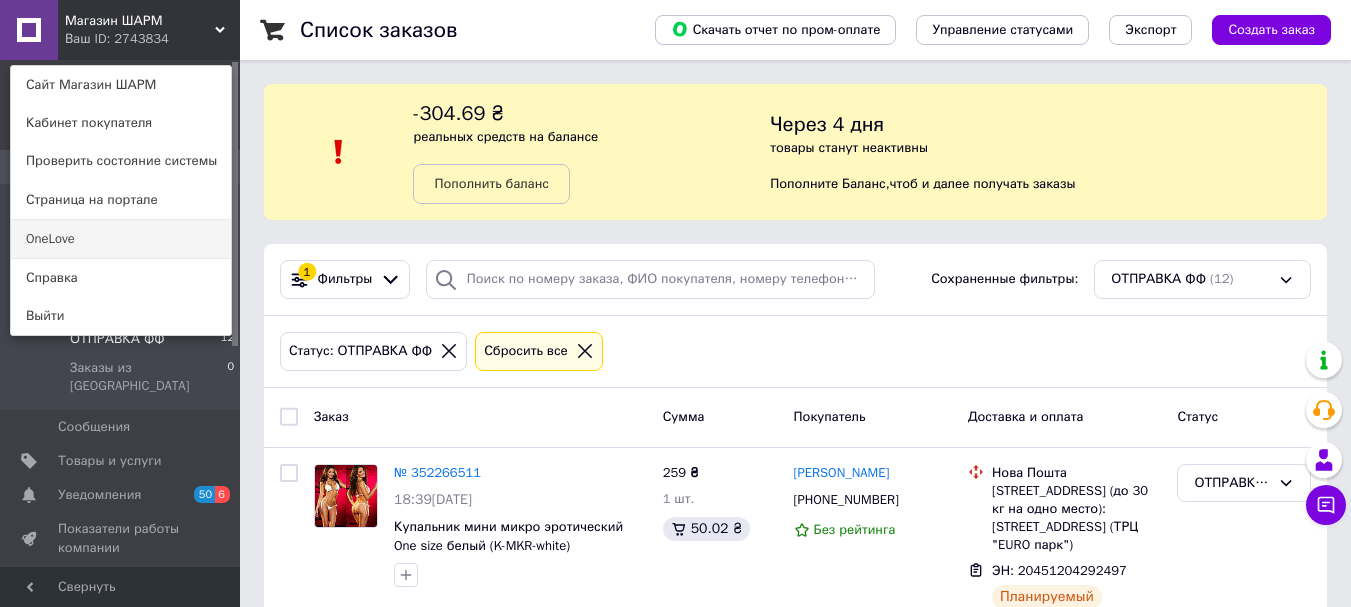 click on "OneLove" at bounding box center (121, 239) 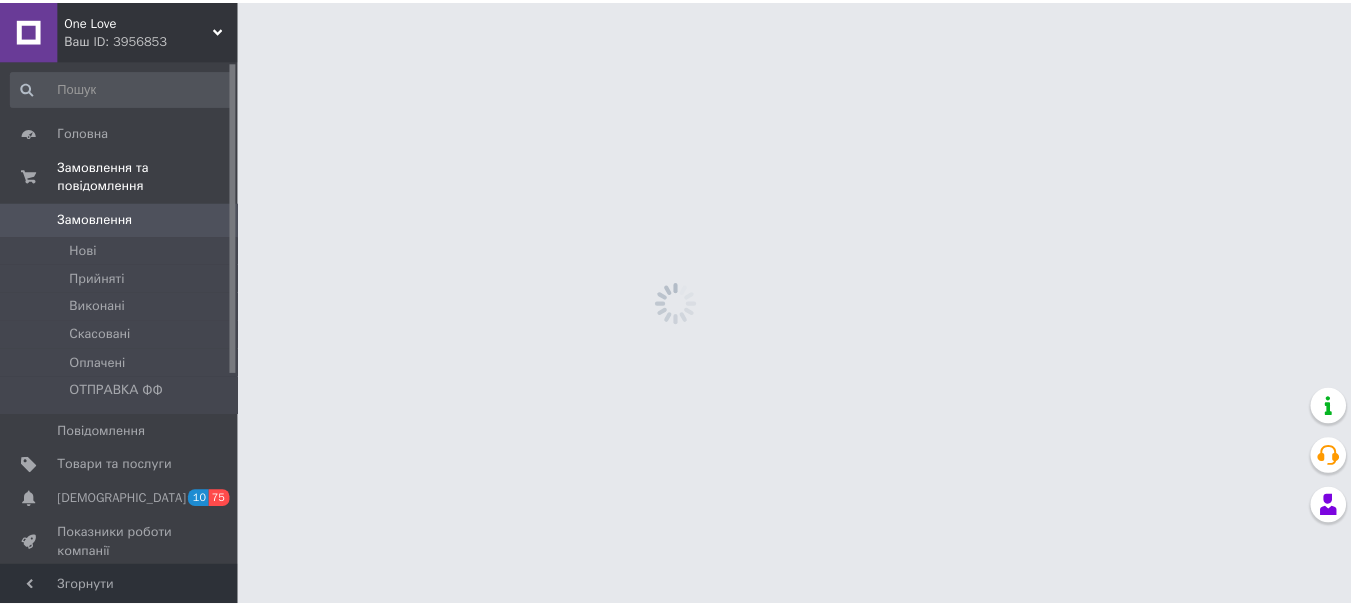 scroll, scrollTop: 0, scrollLeft: 0, axis: both 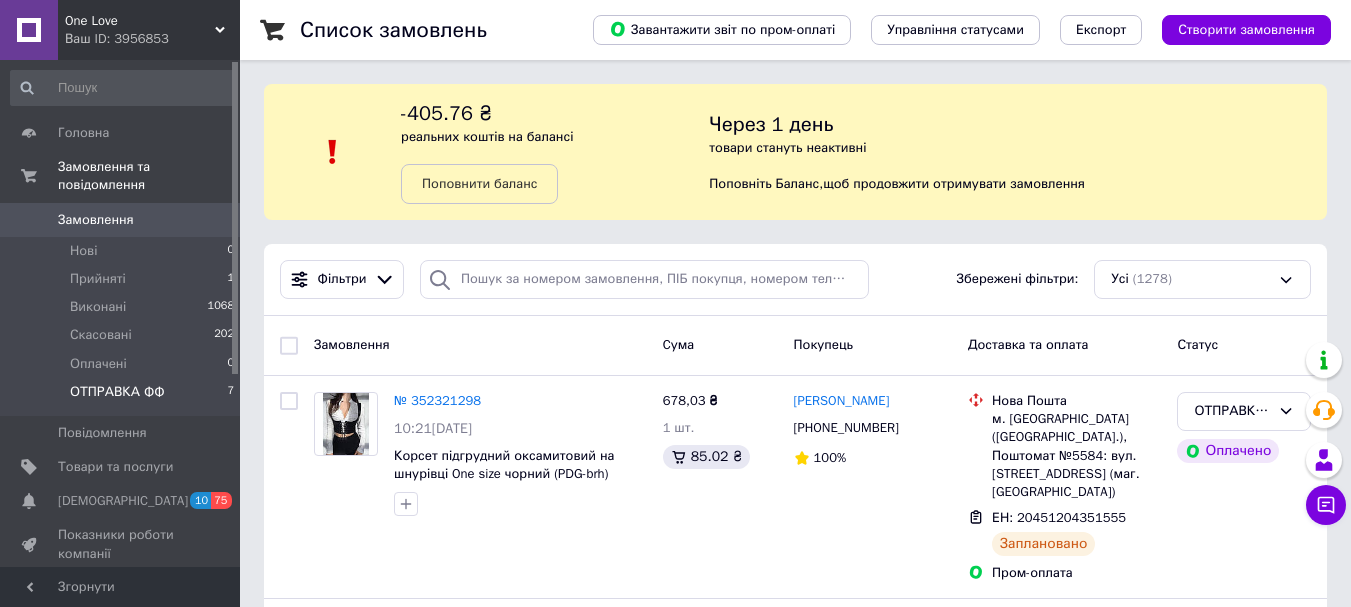 click on "ОТПРАВКА ФФ" at bounding box center (117, 392) 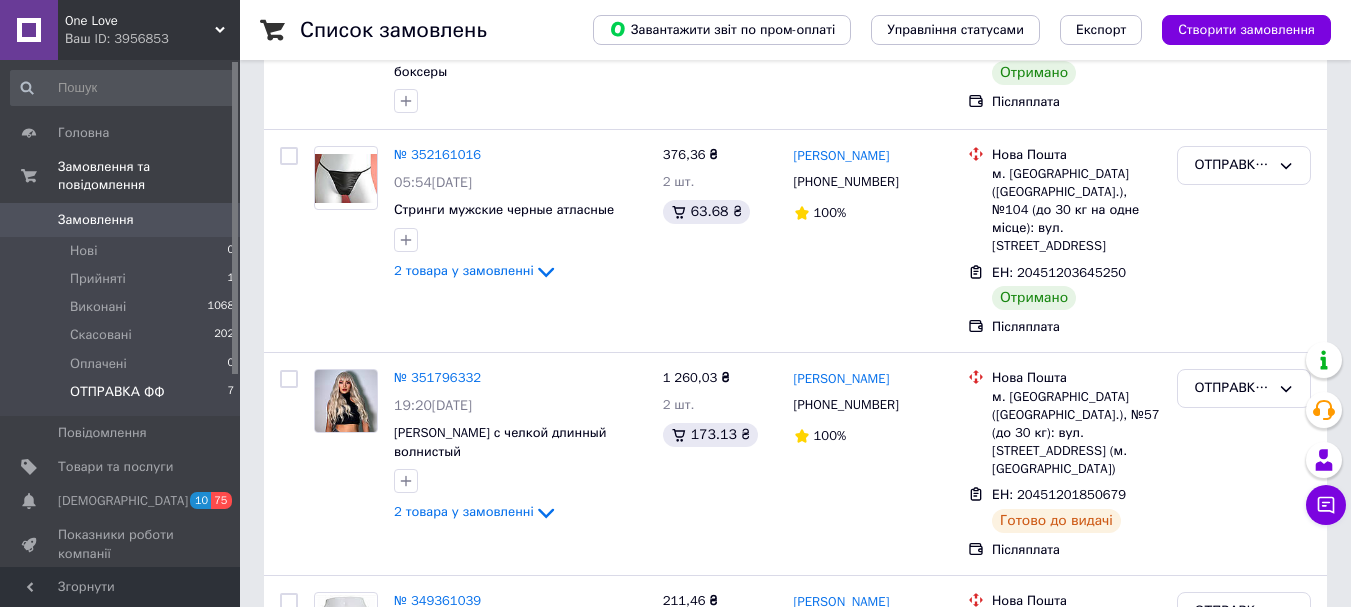 scroll, scrollTop: 1260, scrollLeft: 0, axis: vertical 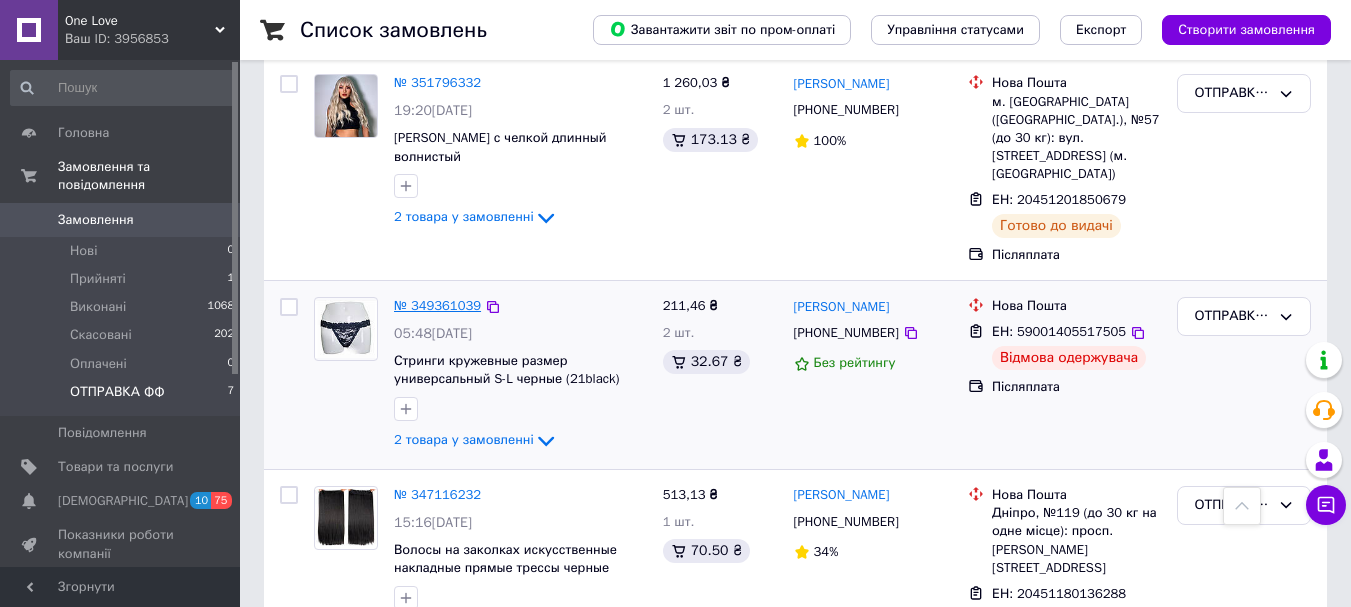 click on "№ 349361039" at bounding box center (437, 305) 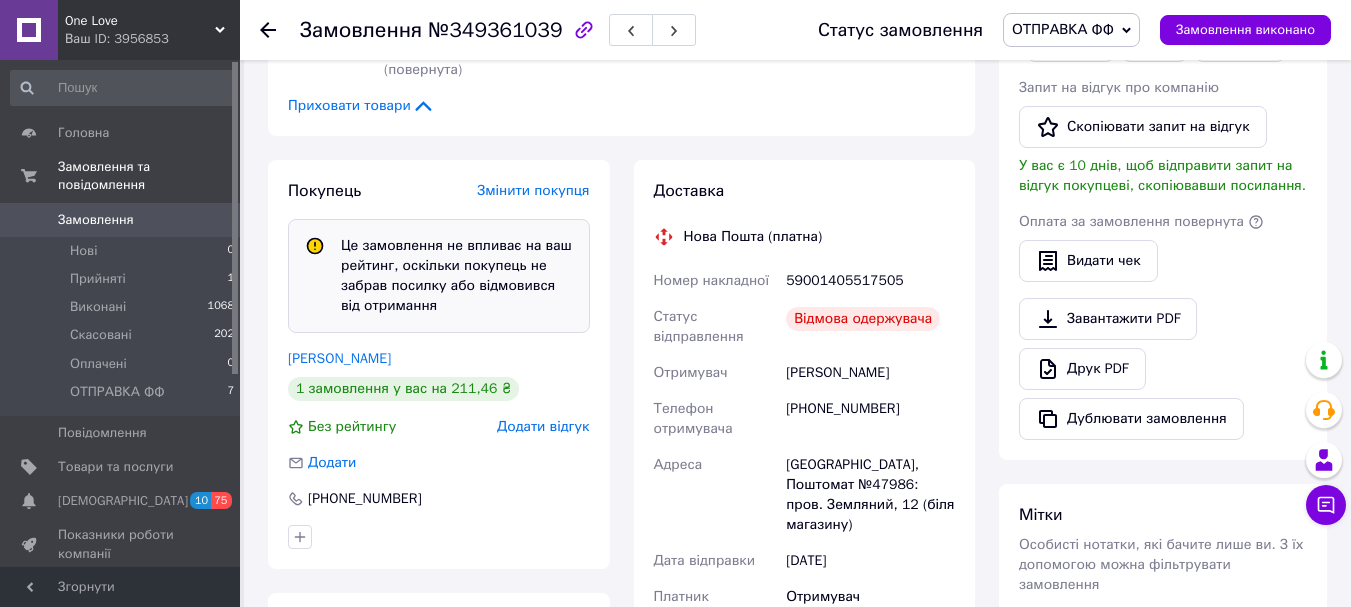 scroll, scrollTop: 1062, scrollLeft: 0, axis: vertical 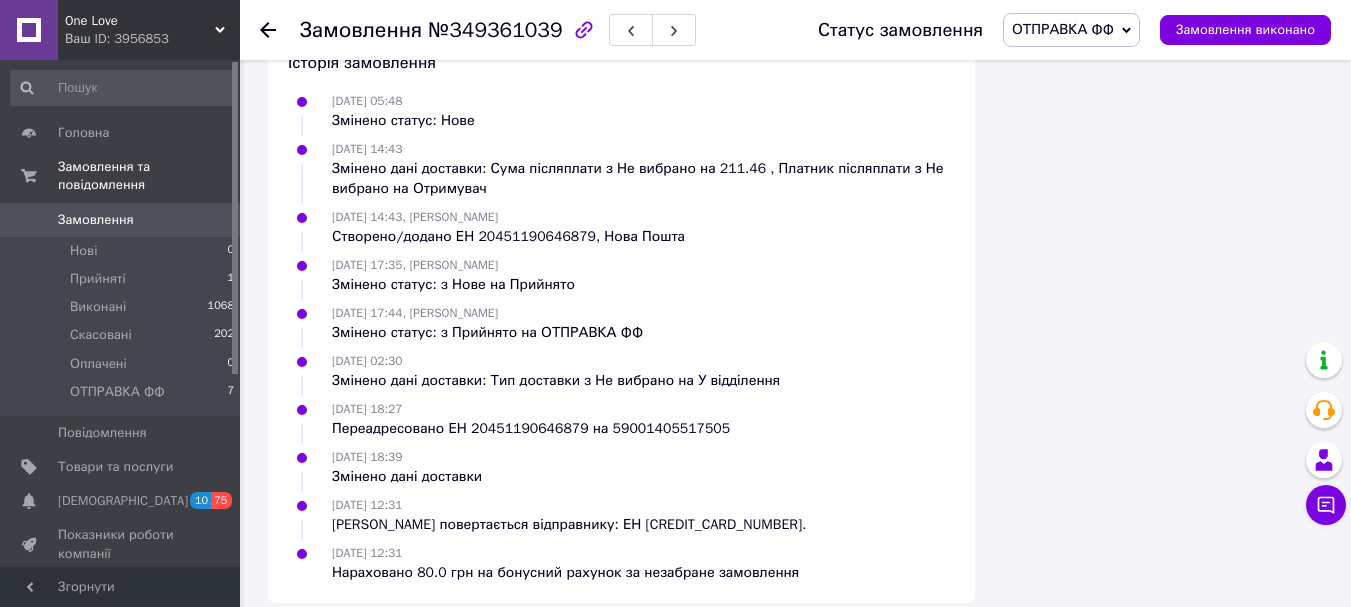 click 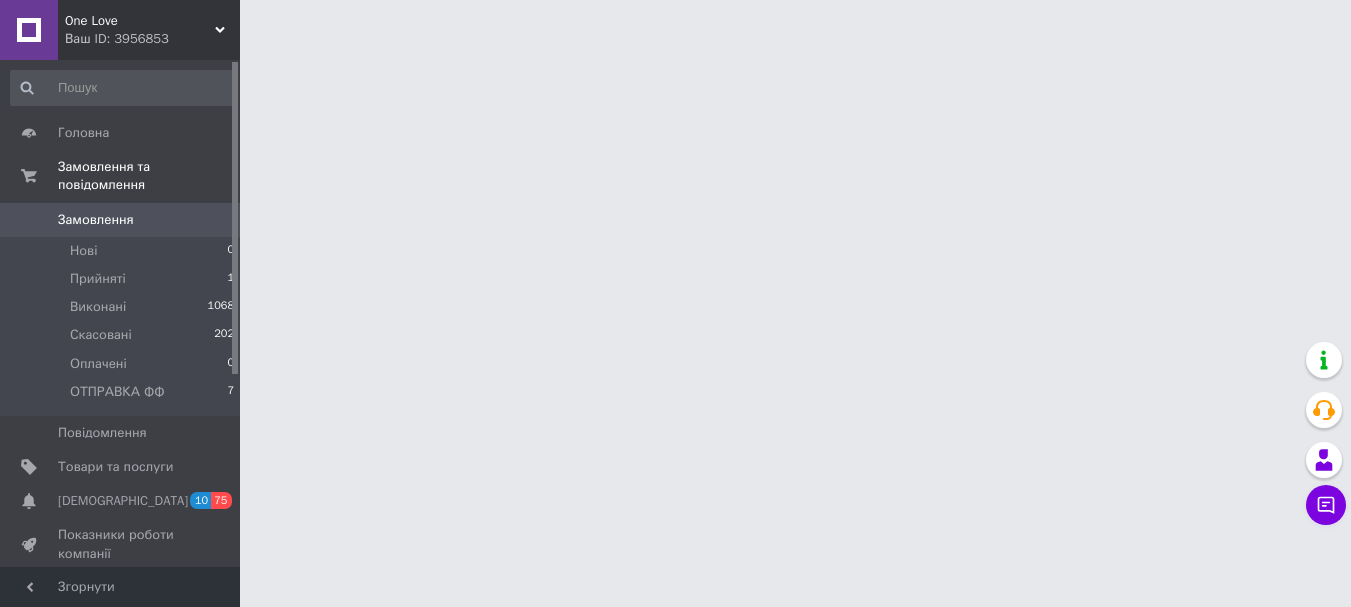 scroll, scrollTop: 0, scrollLeft: 0, axis: both 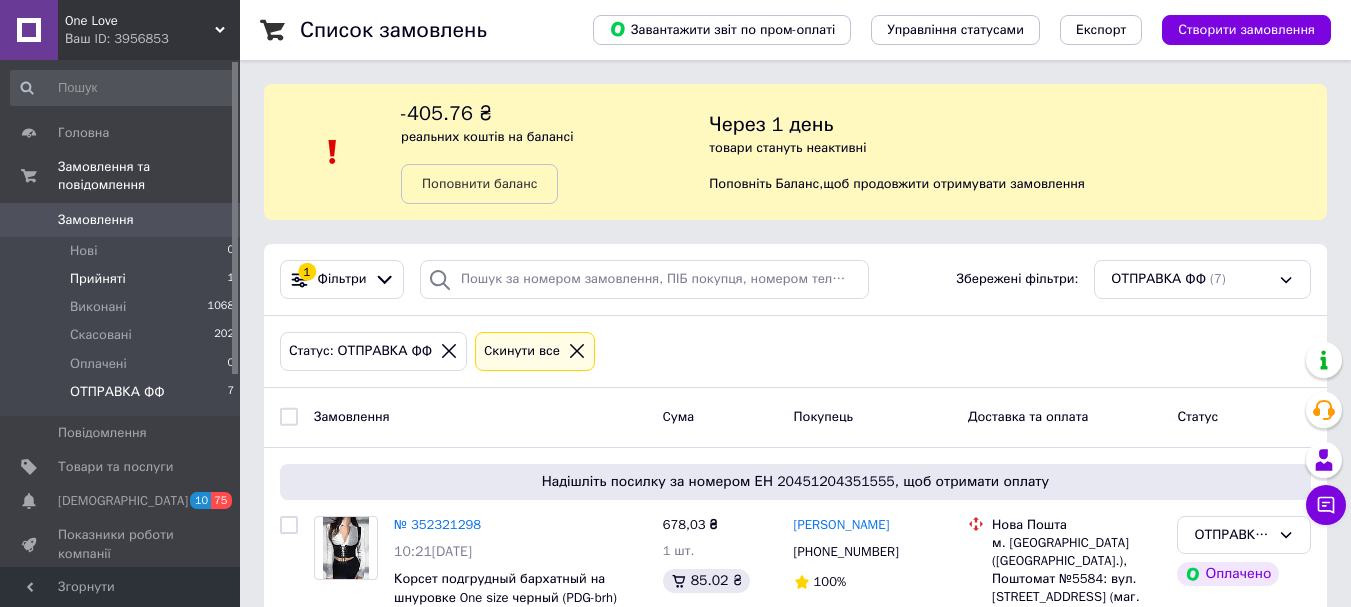 click on "Прийняті" at bounding box center [98, 279] 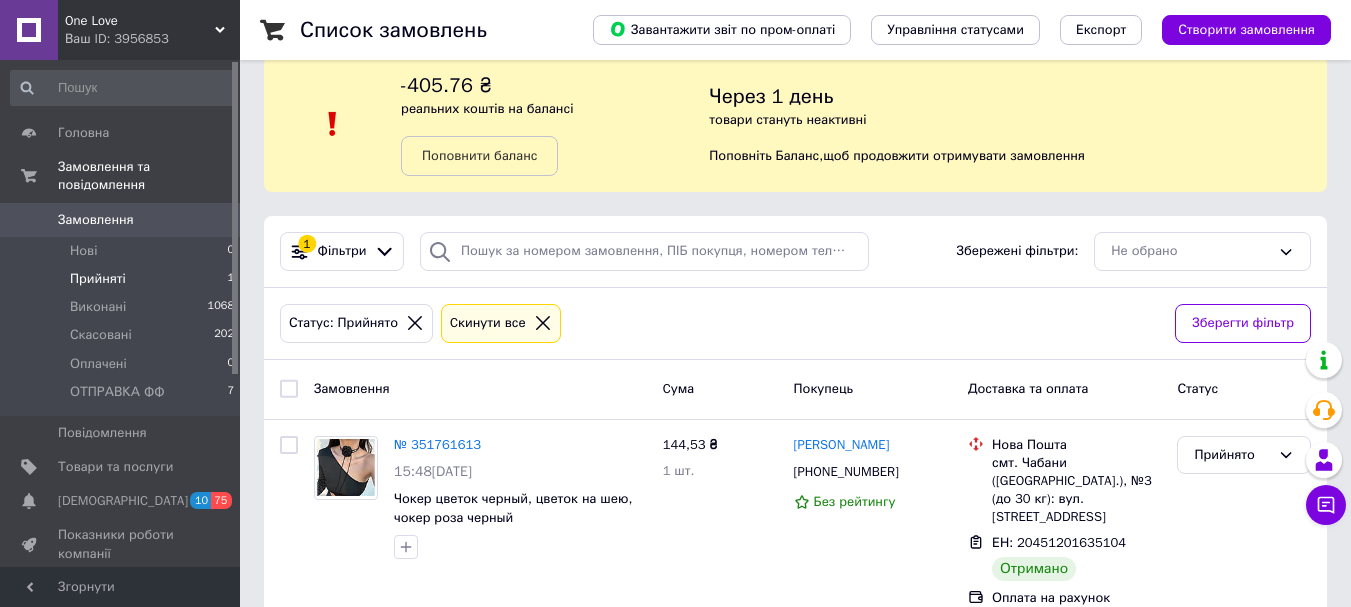 scroll, scrollTop: 50, scrollLeft: 0, axis: vertical 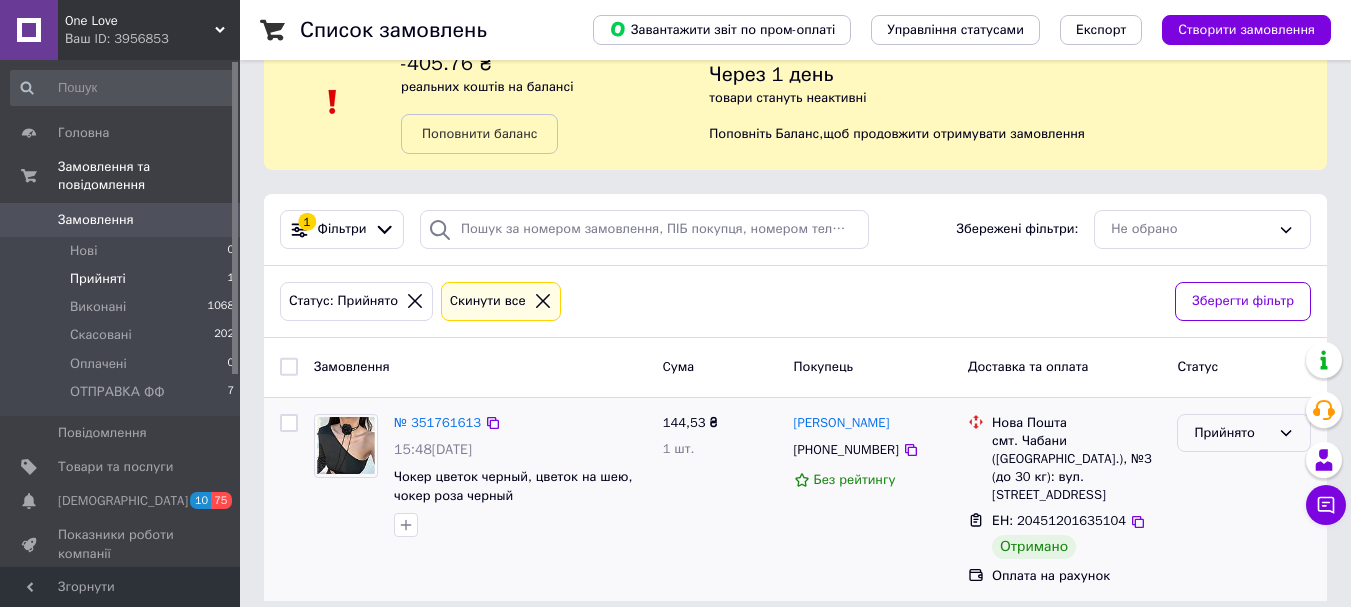 click 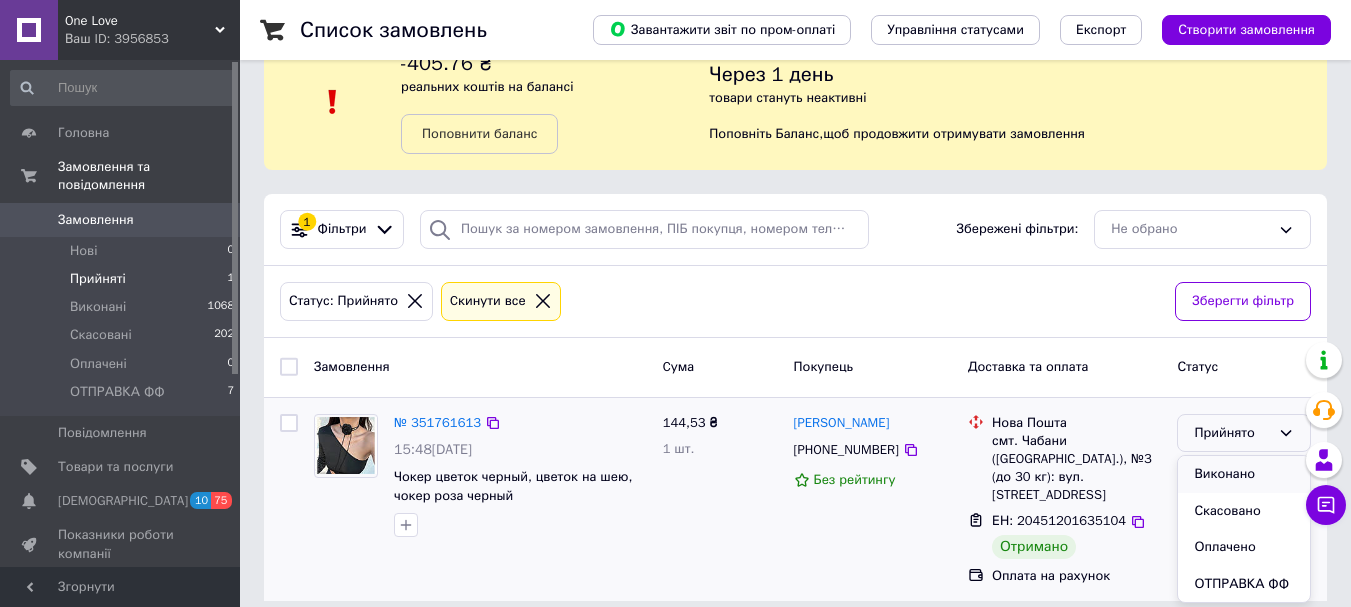 click on "Виконано" at bounding box center (1244, 474) 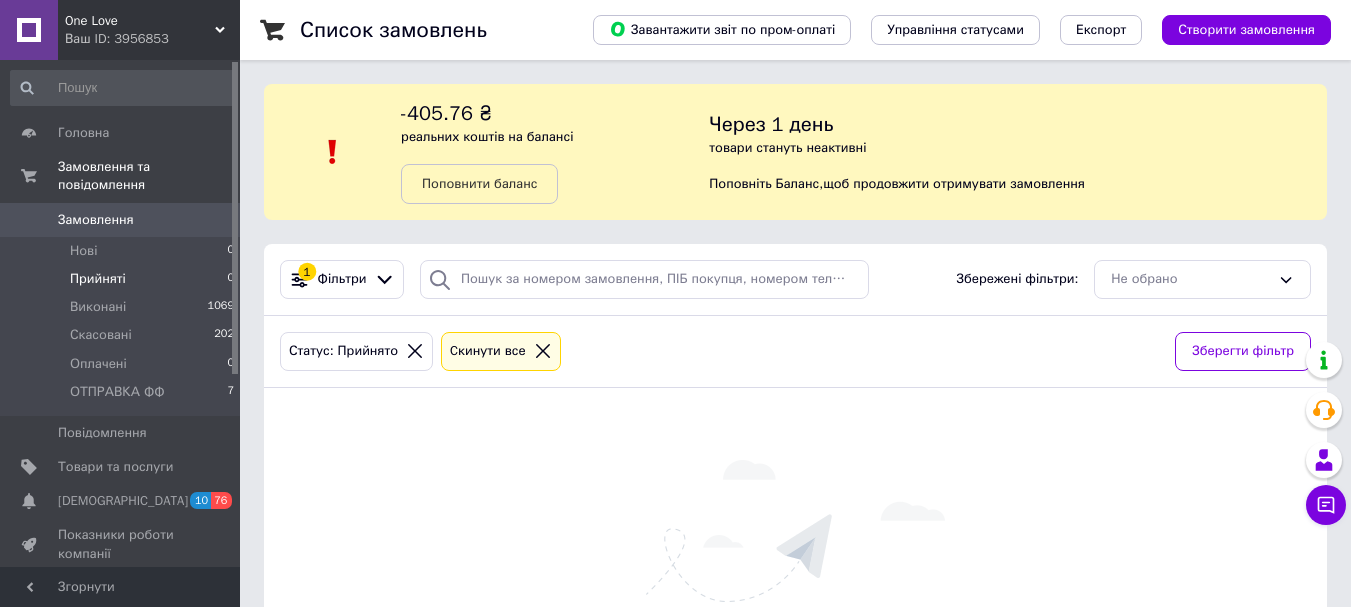 scroll, scrollTop: 50, scrollLeft: 0, axis: vertical 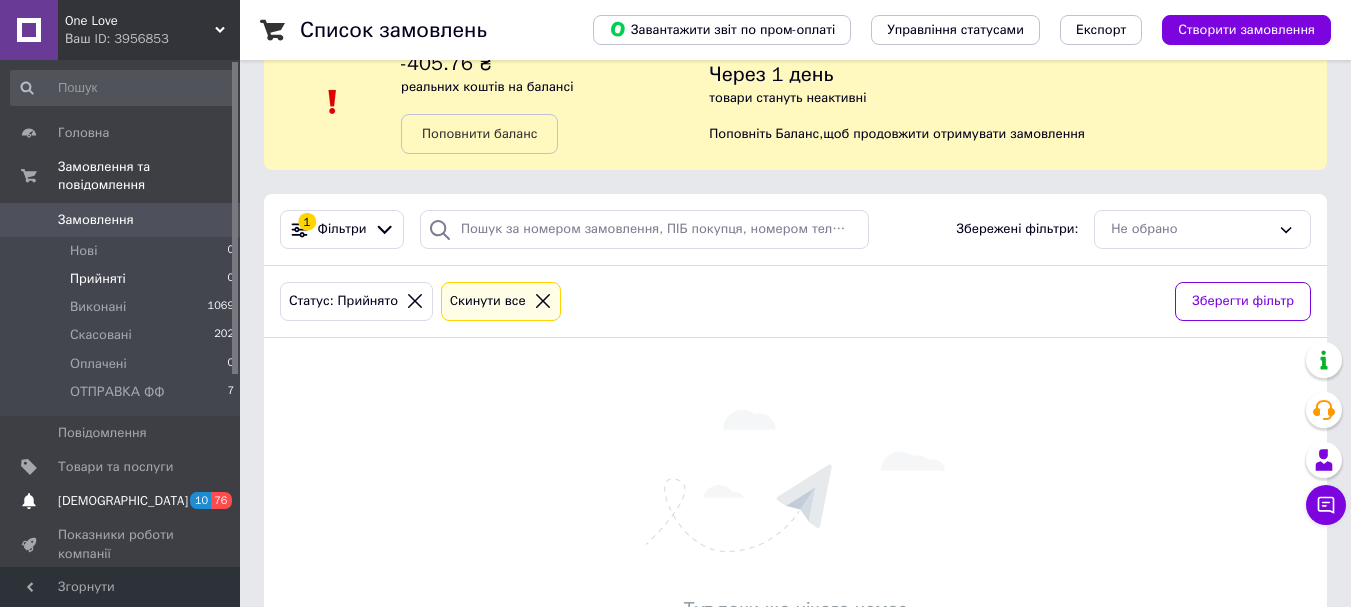click on "[DEMOGRAPHIC_DATA]" at bounding box center (123, 501) 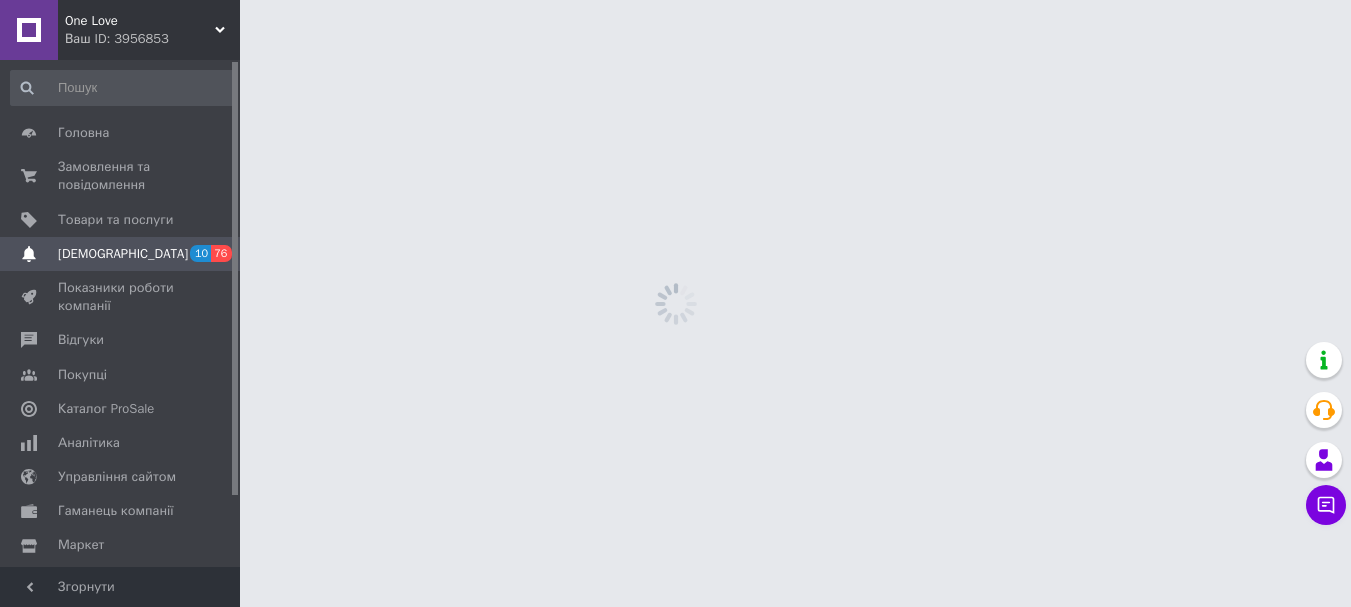 scroll, scrollTop: 0, scrollLeft: 0, axis: both 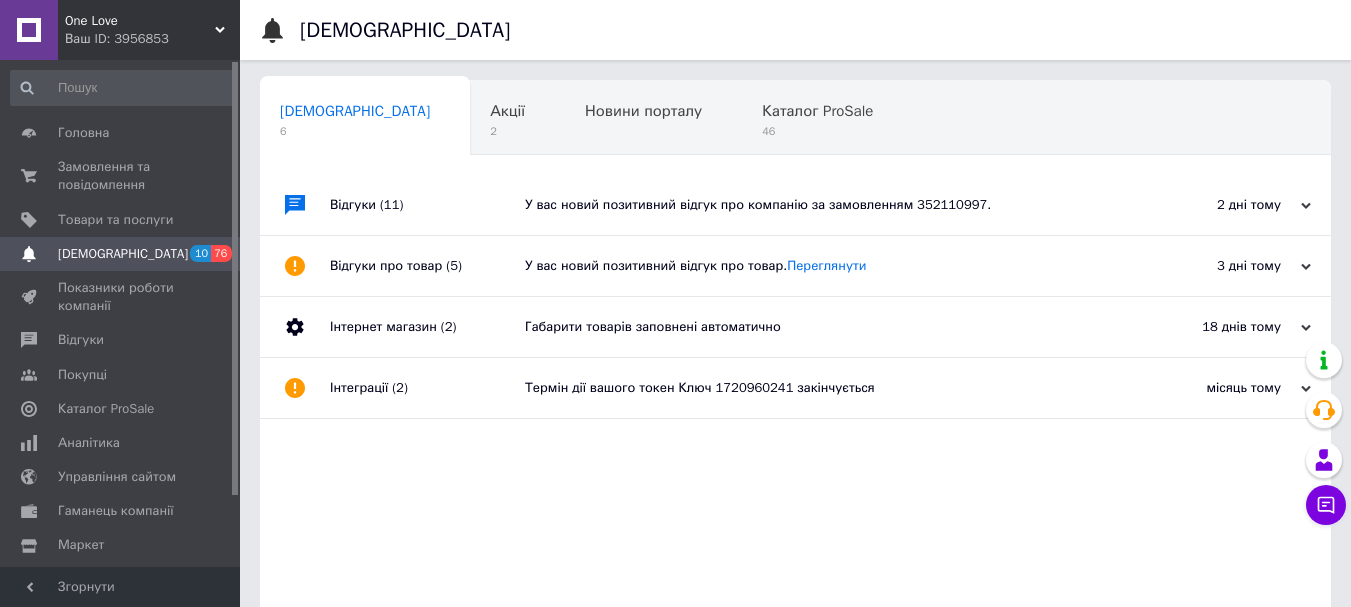 click 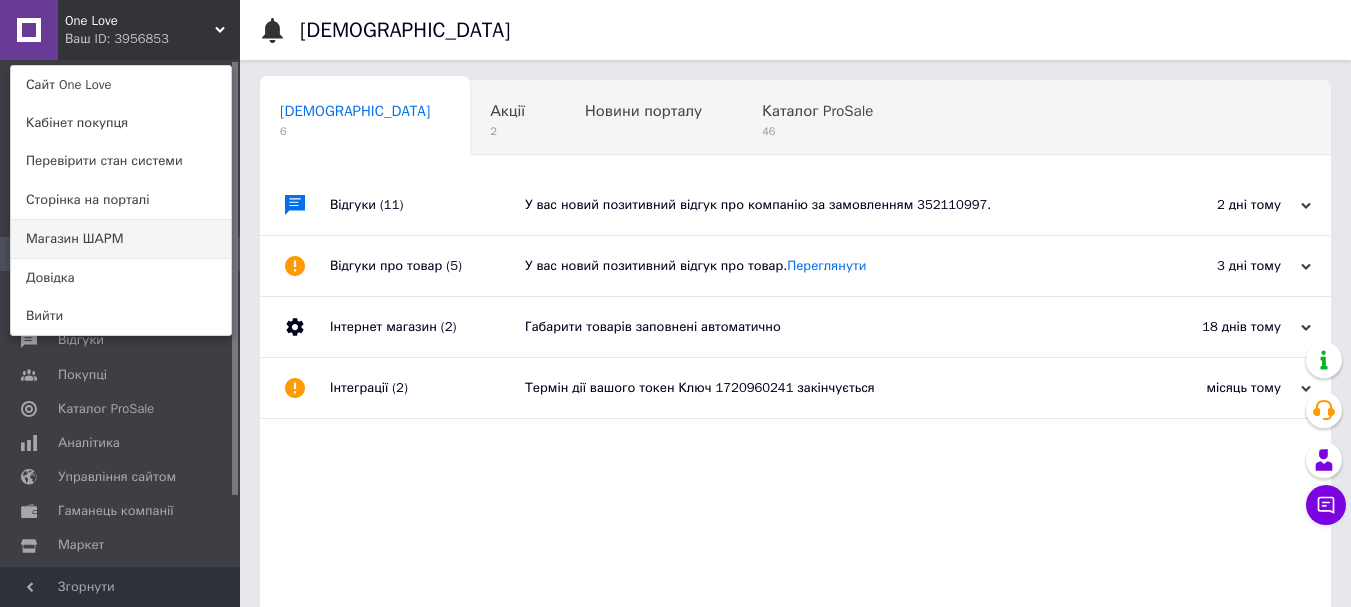 click on "Магазин ШАРМ" at bounding box center [121, 239] 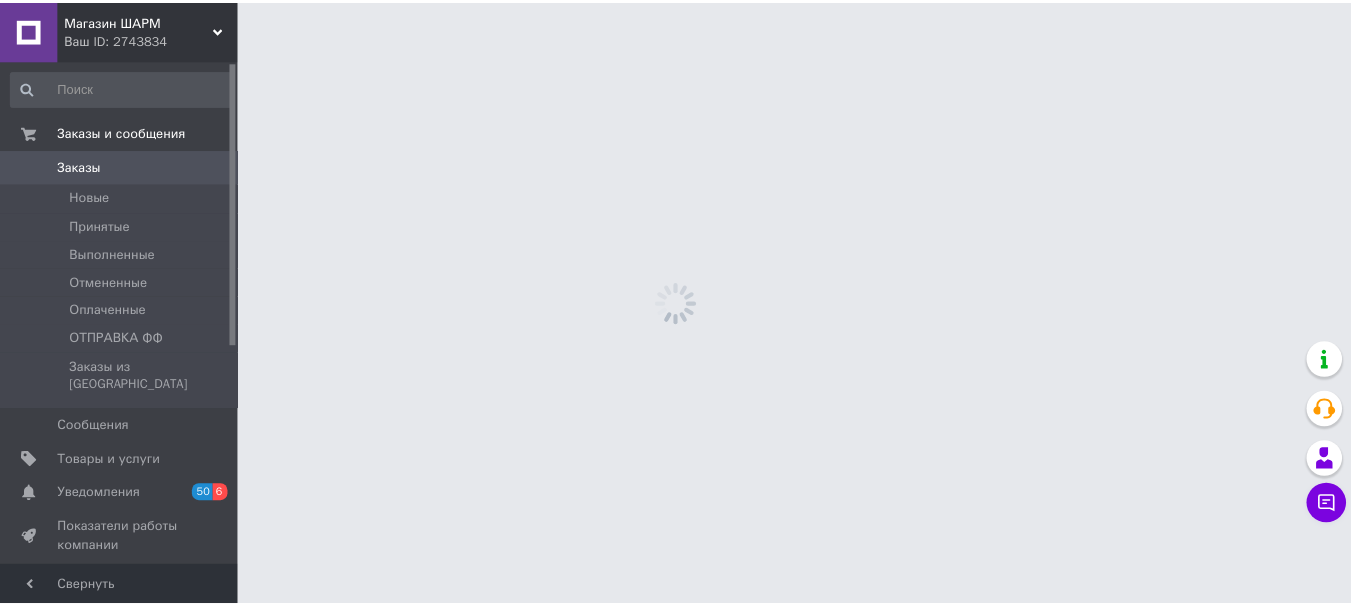 scroll, scrollTop: 0, scrollLeft: 0, axis: both 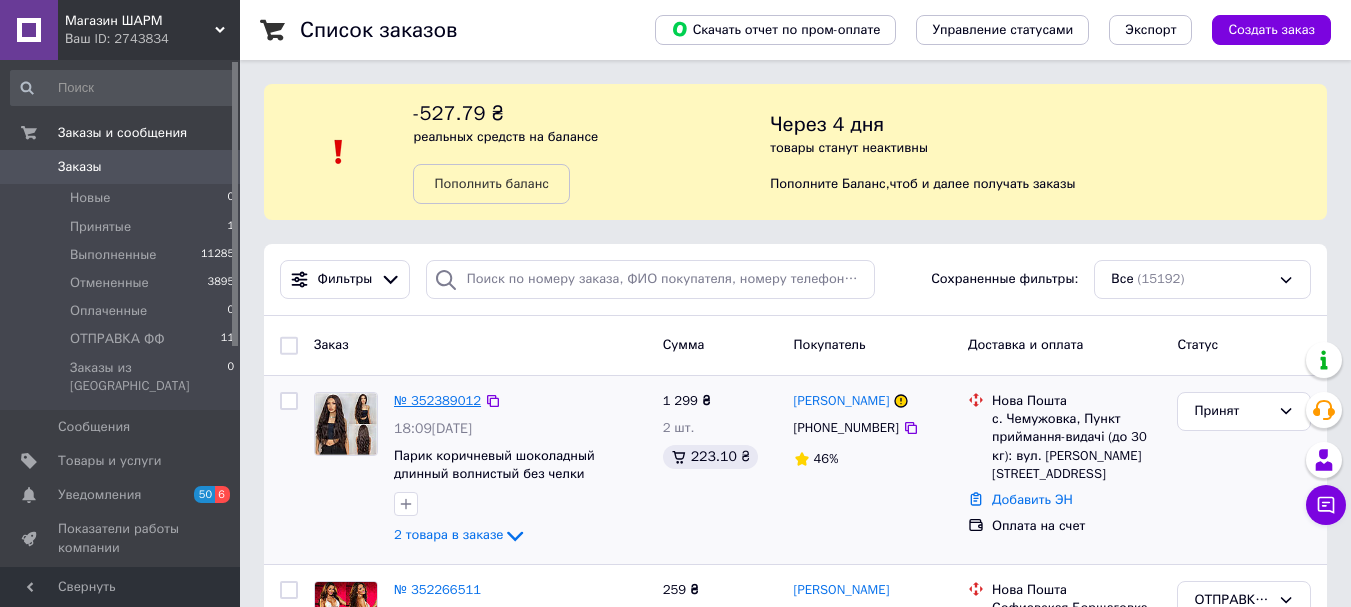 click on "№ 352389012" at bounding box center [437, 400] 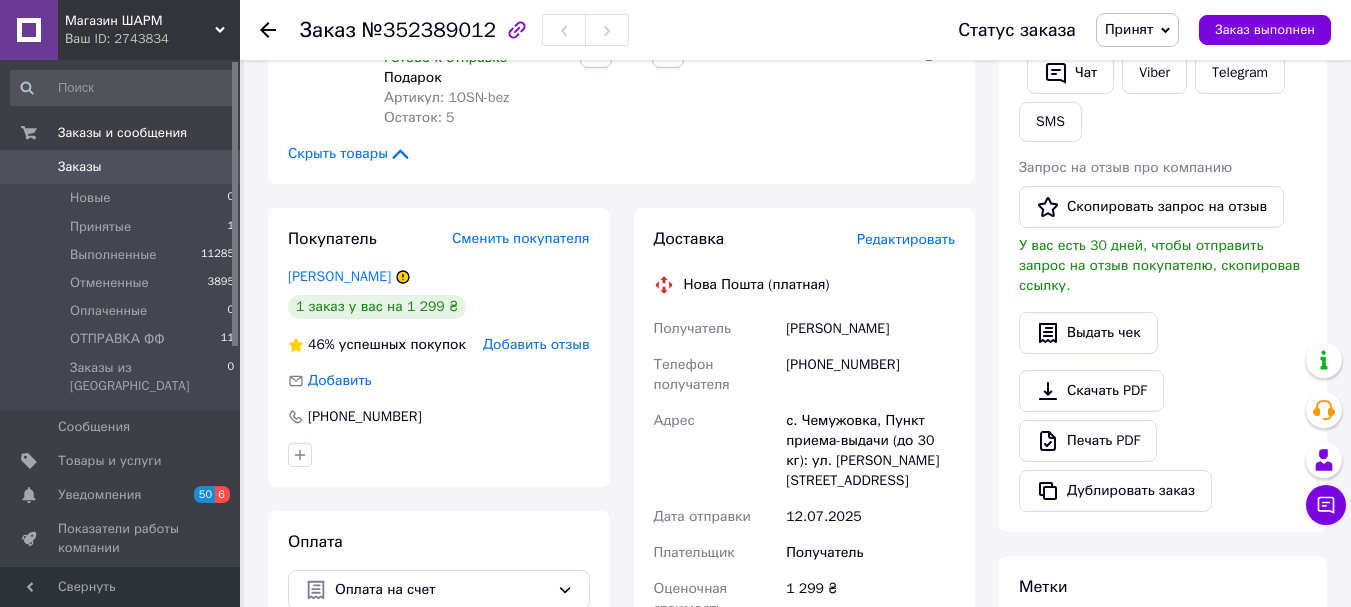 scroll, scrollTop: 441, scrollLeft: 0, axis: vertical 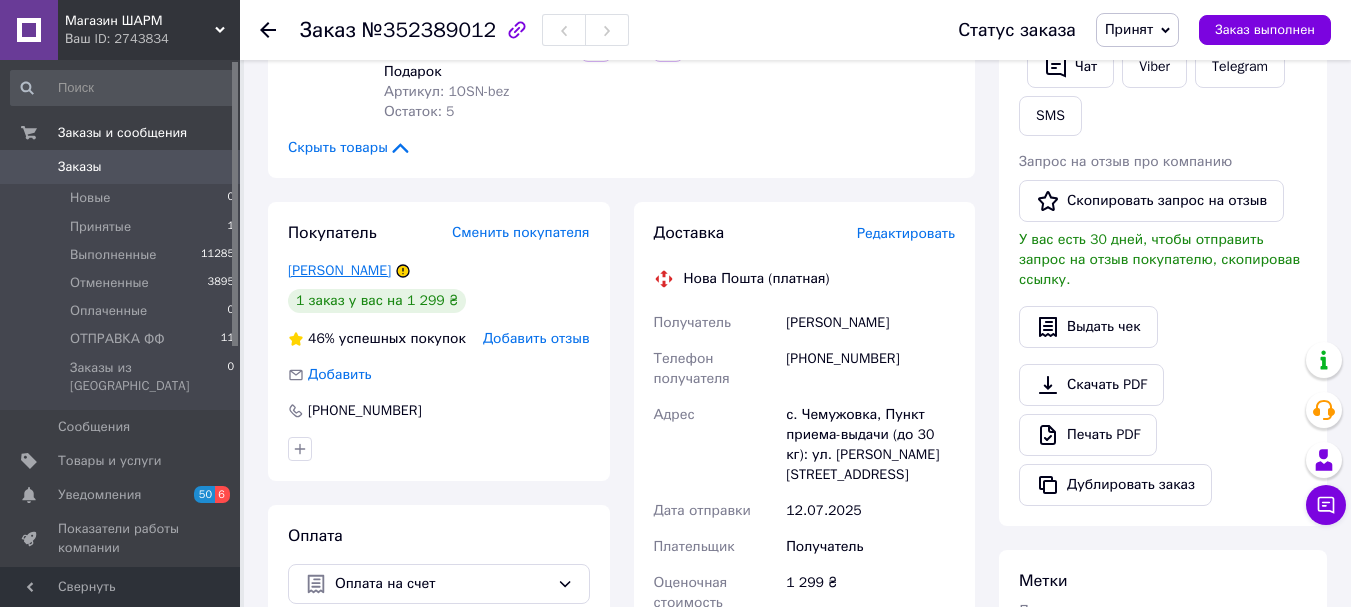 click on "[PERSON_NAME]" at bounding box center (339, 270) 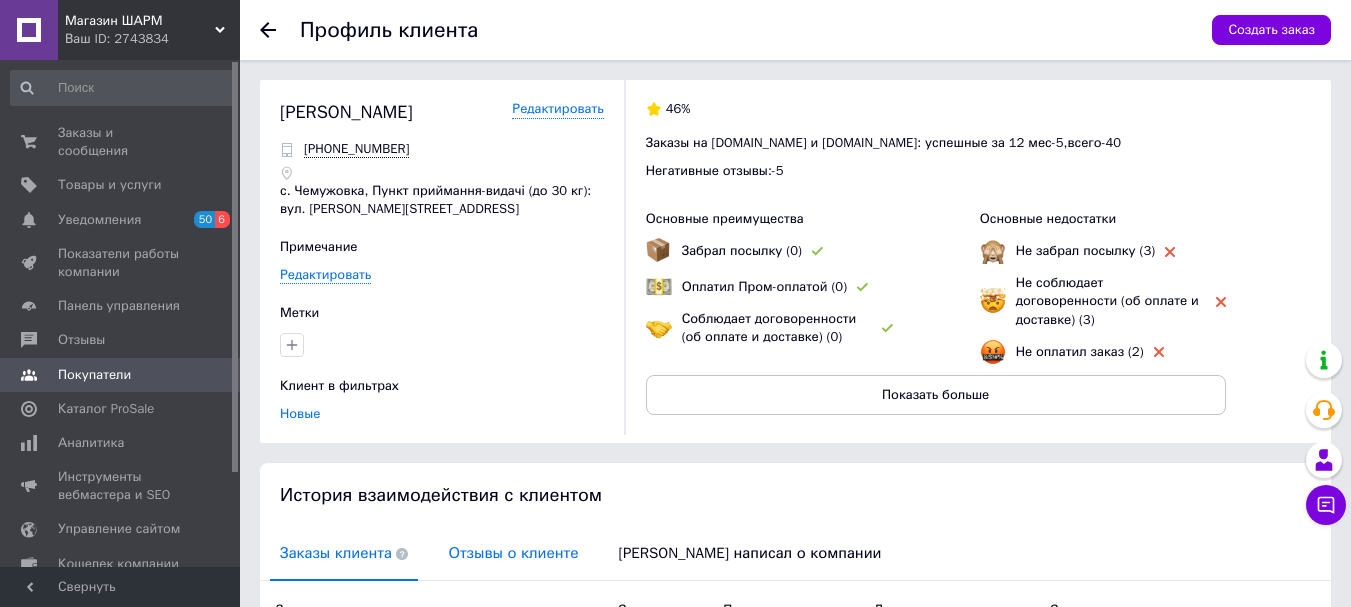 click on "Отзывы о клиенте" at bounding box center [513, 553] 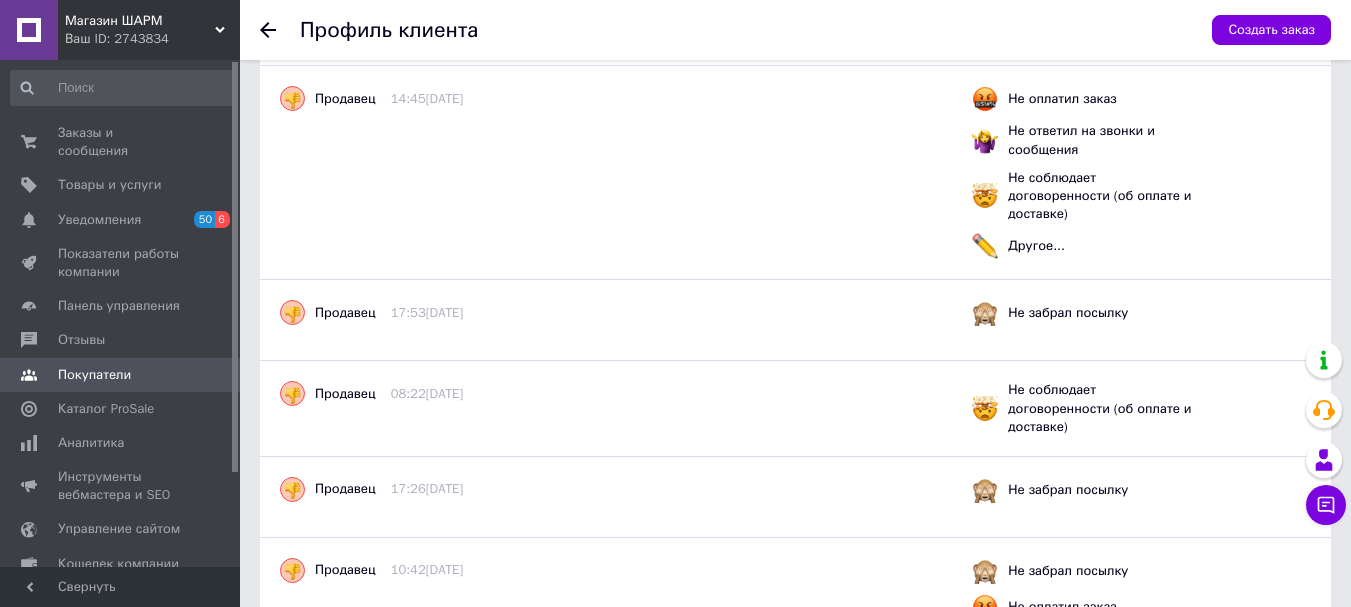 scroll, scrollTop: 0, scrollLeft: 0, axis: both 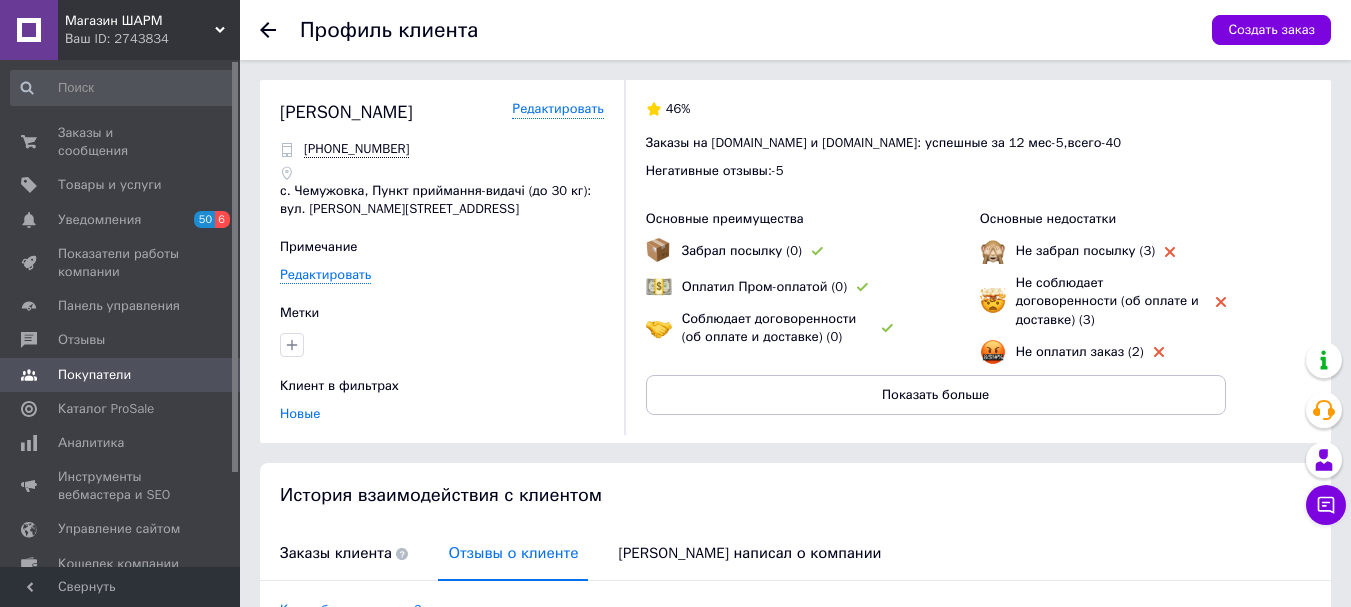 click 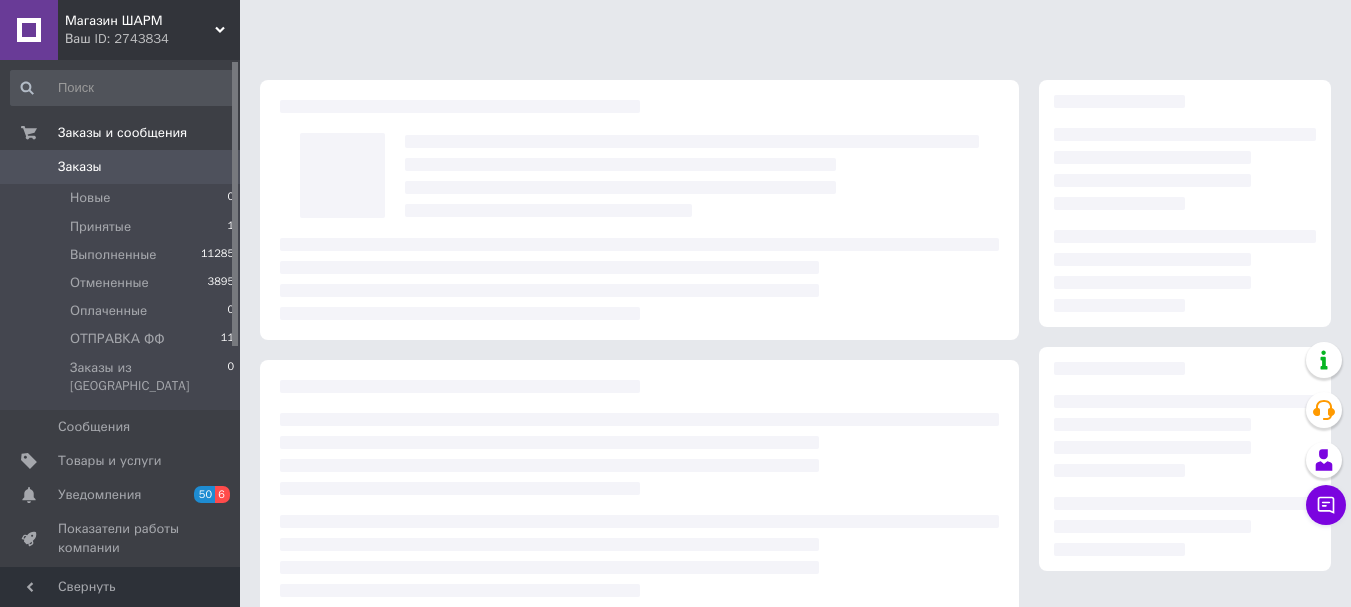 scroll, scrollTop: 307, scrollLeft: 0, axis: vertical 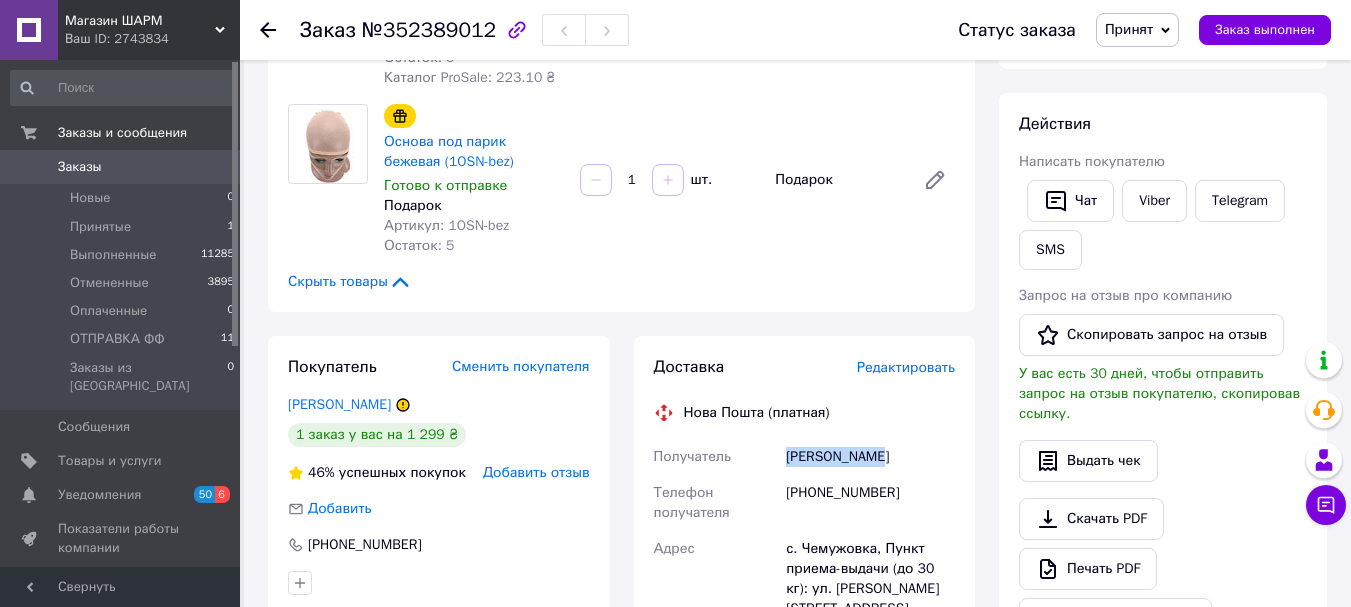 drag, startPoint x: 789, startPoint y: 458, endPoint x: 913, endPoint y: 464, distance: 124.14507 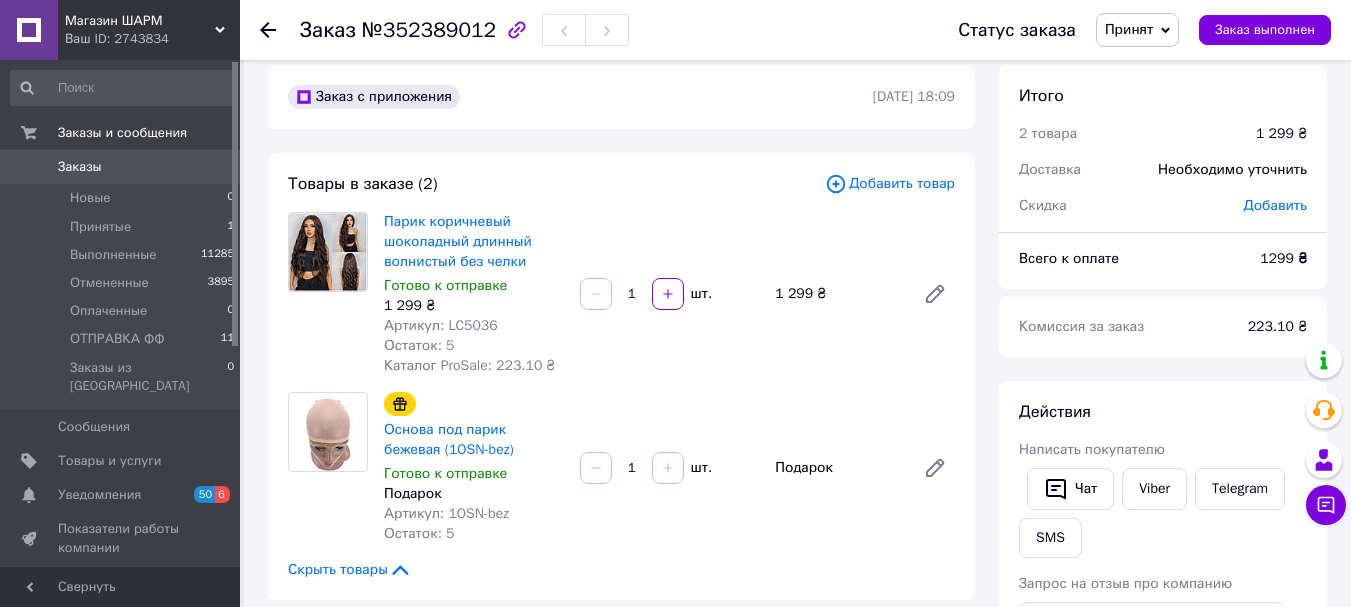 scroll, scrollTop: 0, scrollLeft: 0, axis: both 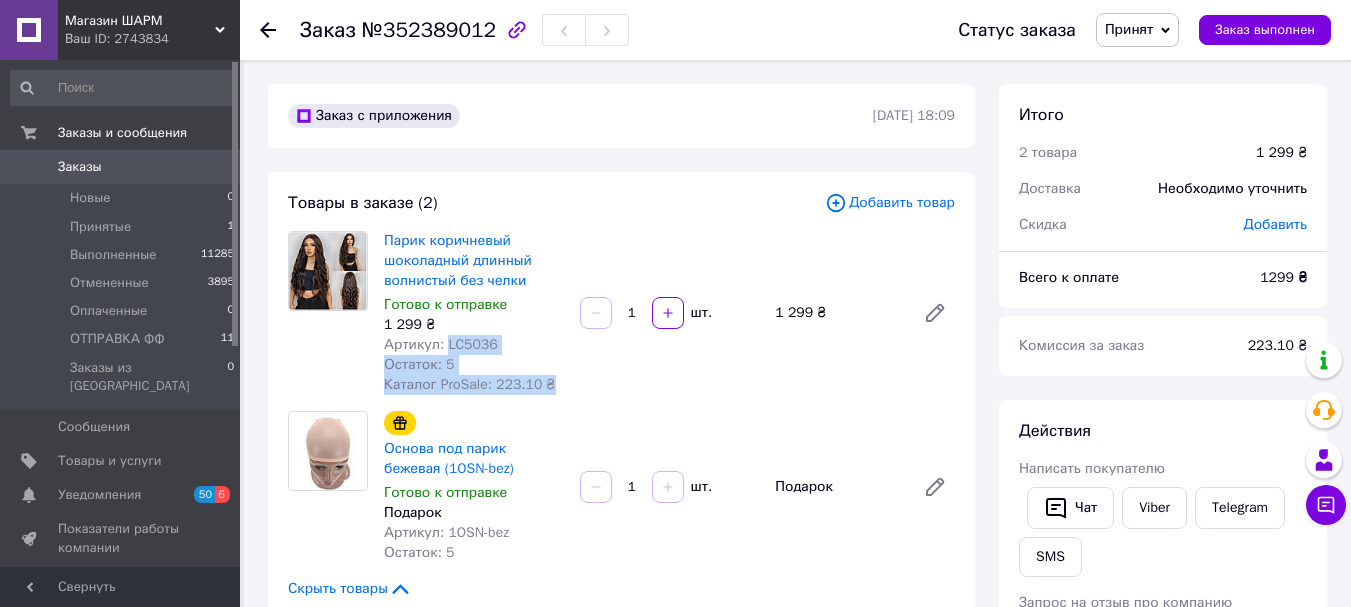drag, startPoint x: 444, startPoint y: 342, endPoint x: 609, endPoint y: 352, distance: 165.30275 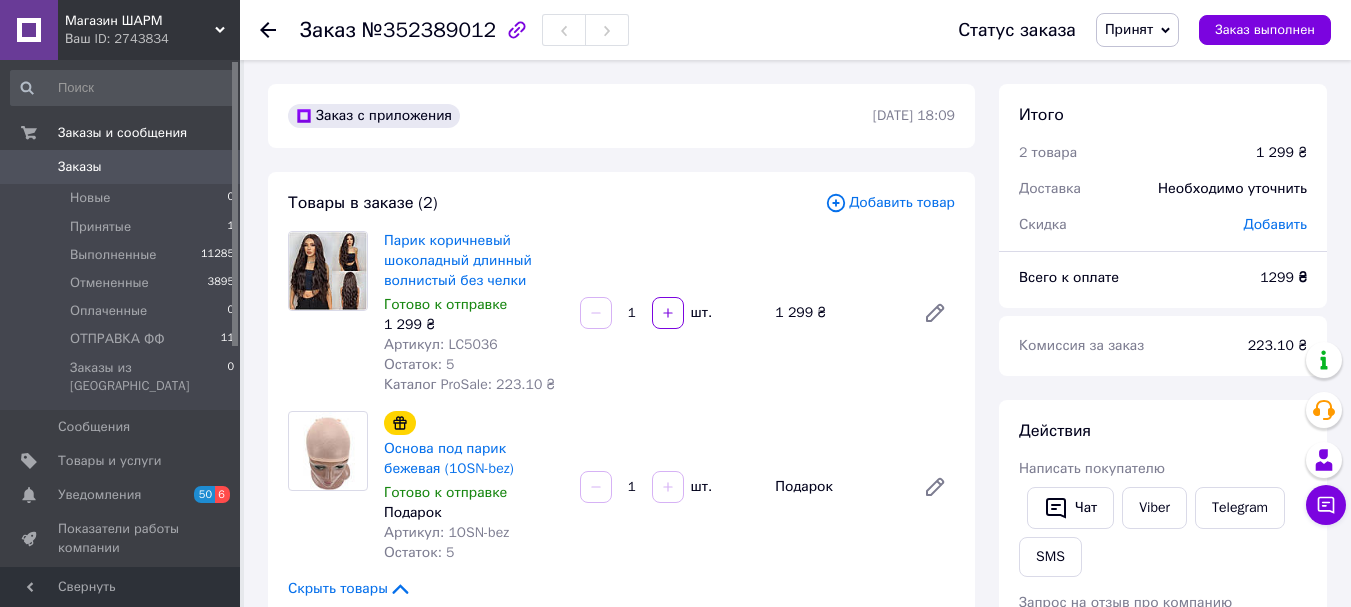 click on "1 299 ₴" at bounding box center (474, 325) 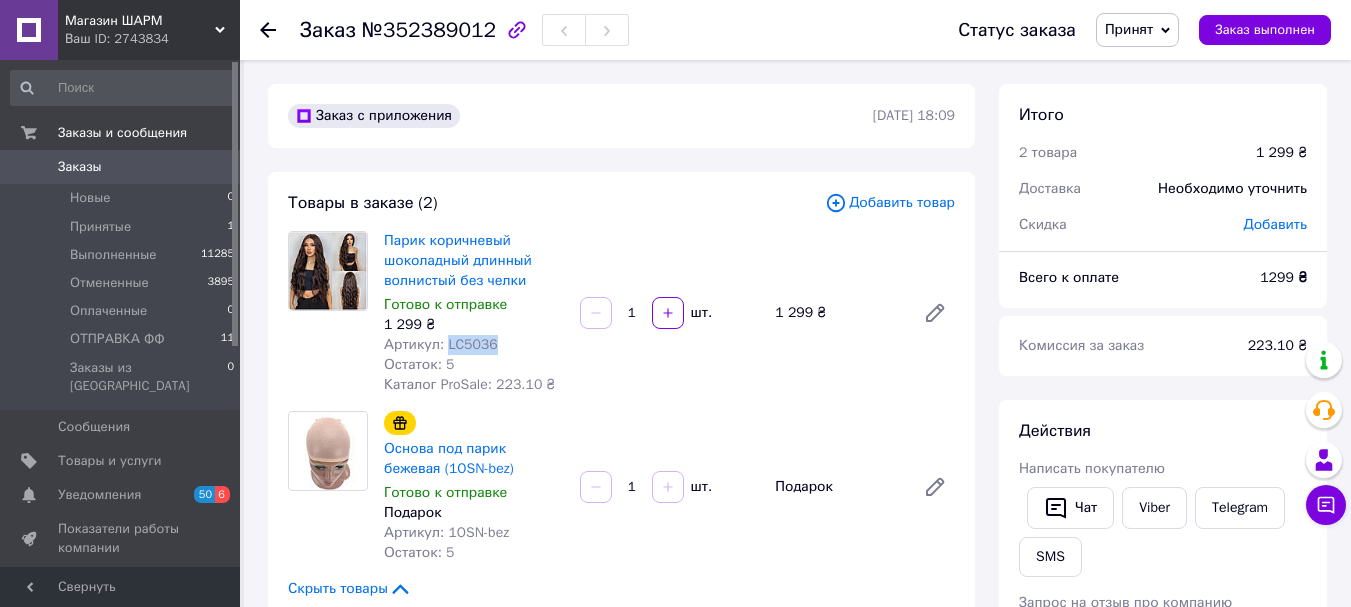 drag, startPoint x: 443, startPoint y: 344, endPoint x: 530, endPoint y: 345, distance: 87.005745 